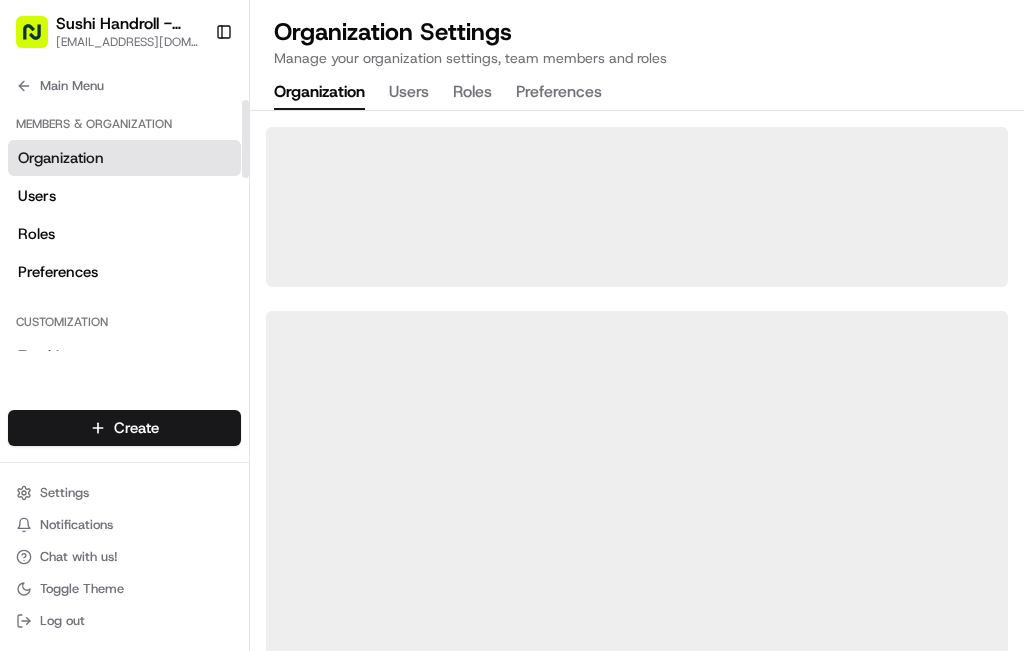 scroll, scrollTop: 0, scrollLeft: 0, axis: both 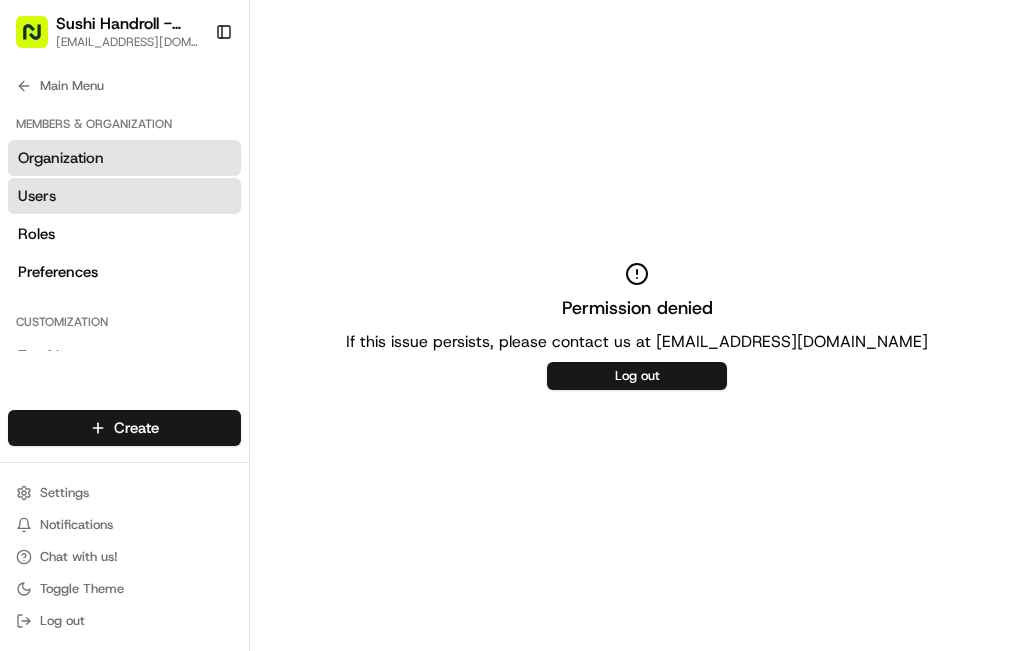 click on "Users" at bounding box center [37, 196] 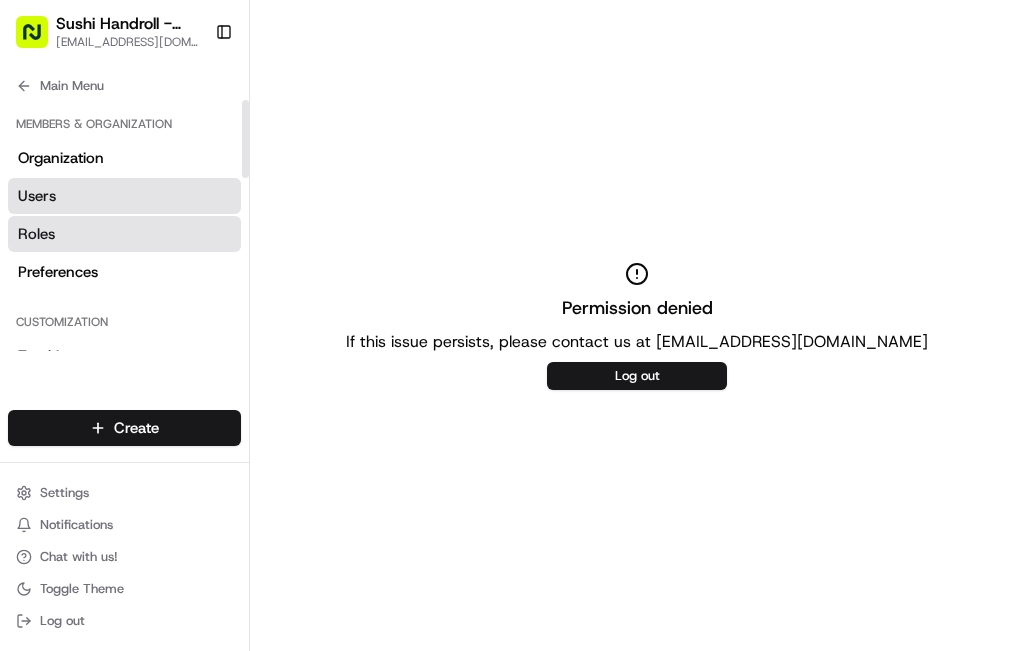 click on "Roles" at bounding box center [36, 234] 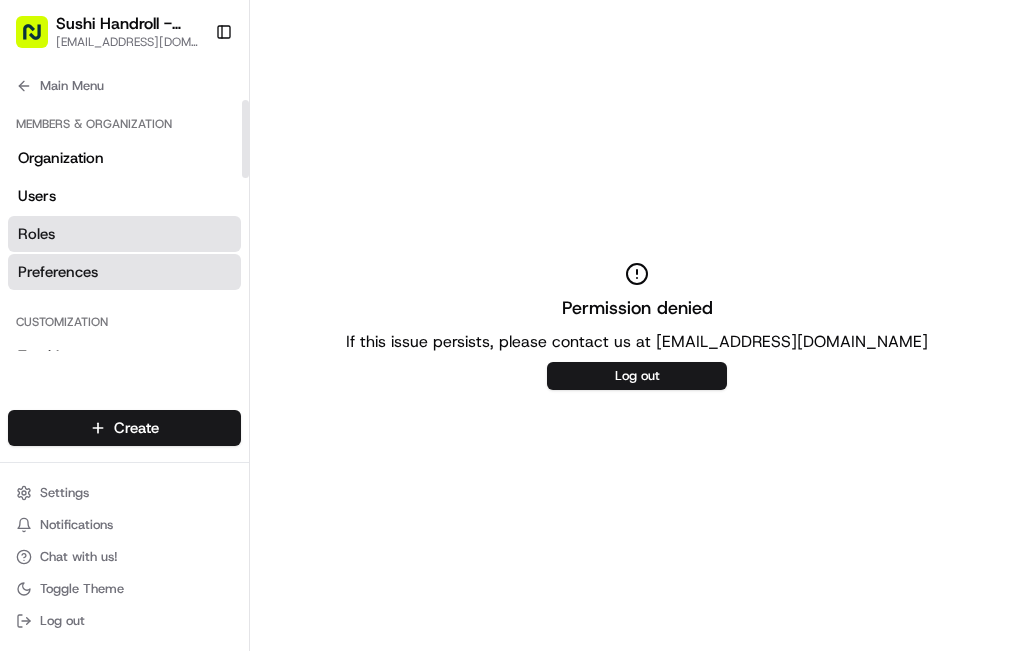 click on "Preferences" at bounding box center (58, 272) 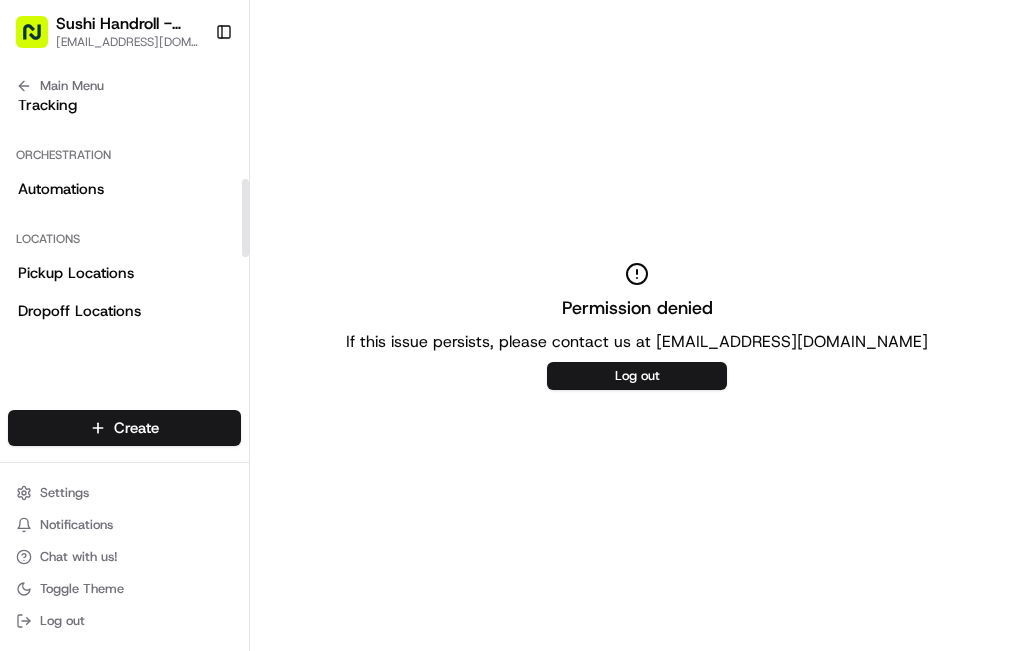 scroll, scrollTop: 266, scrollLeft: 0, axis: vertical 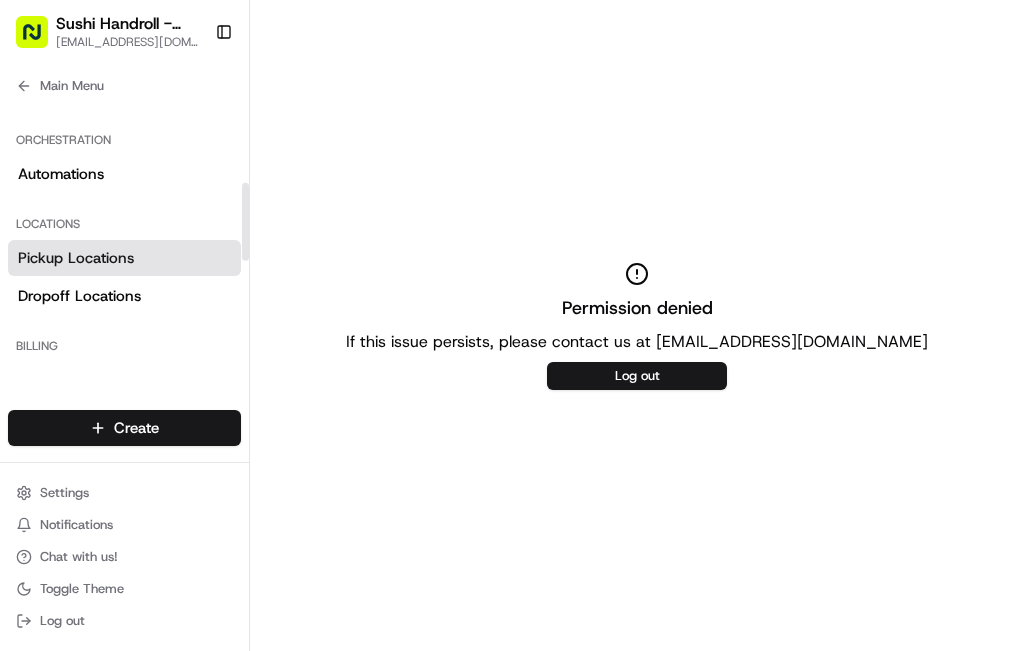 click on "Pickup Locations" at bounding box center (76, 258) 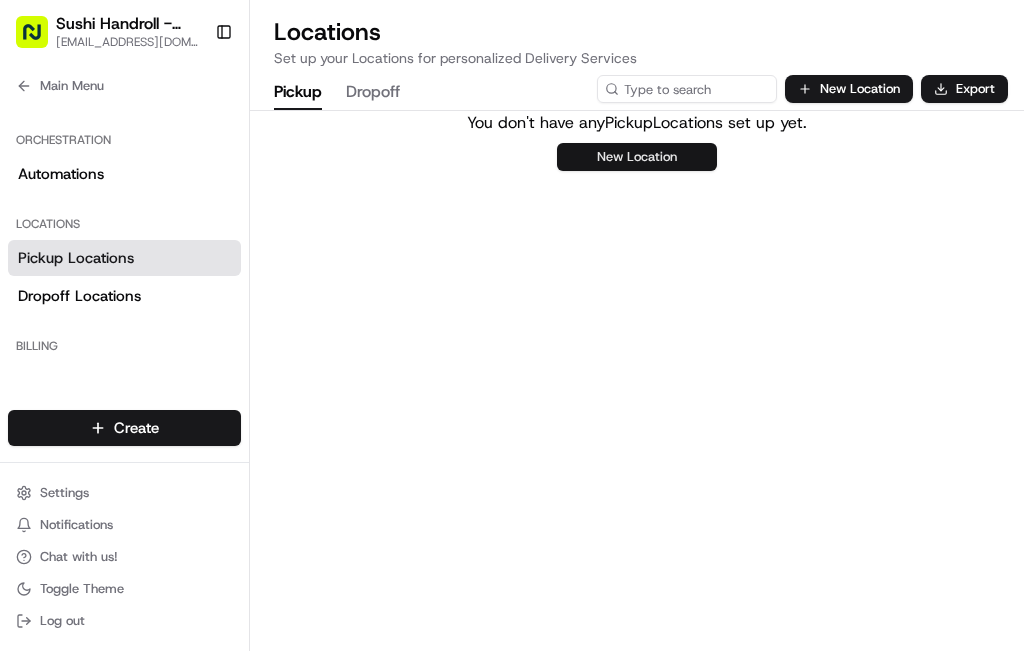 click on "New Location" at bounding box center [637, 157] 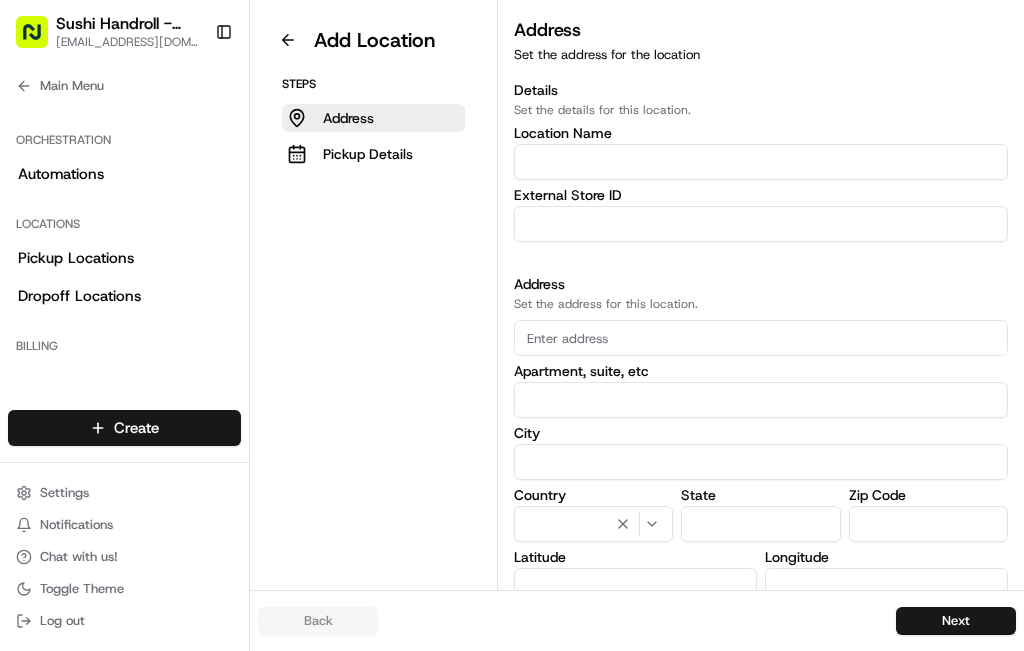 click at bounding box center (761, 162) 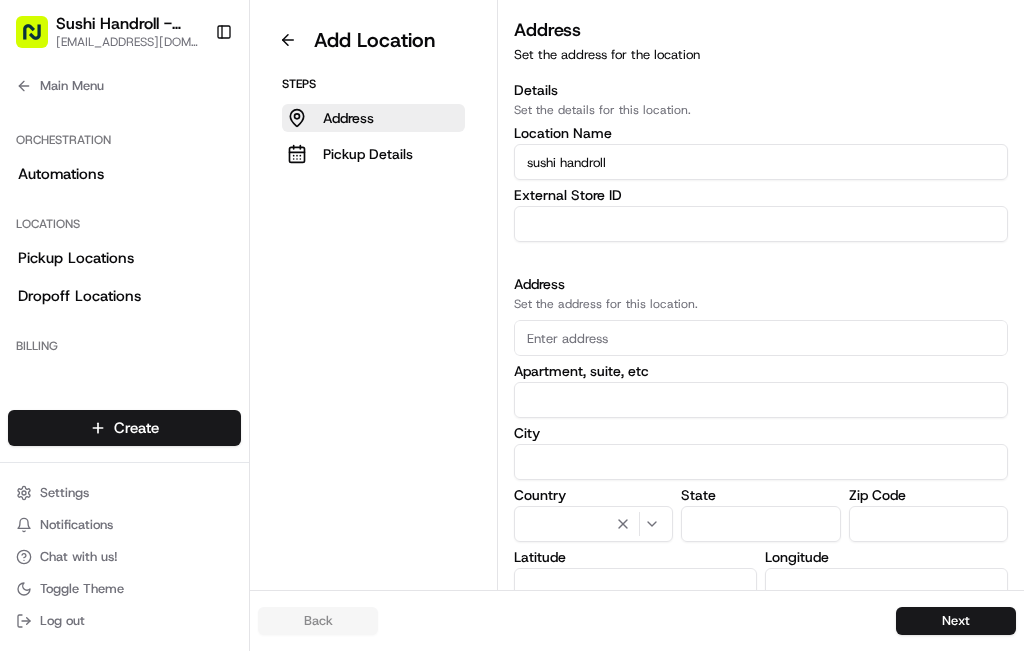 type on "sushi handroll" 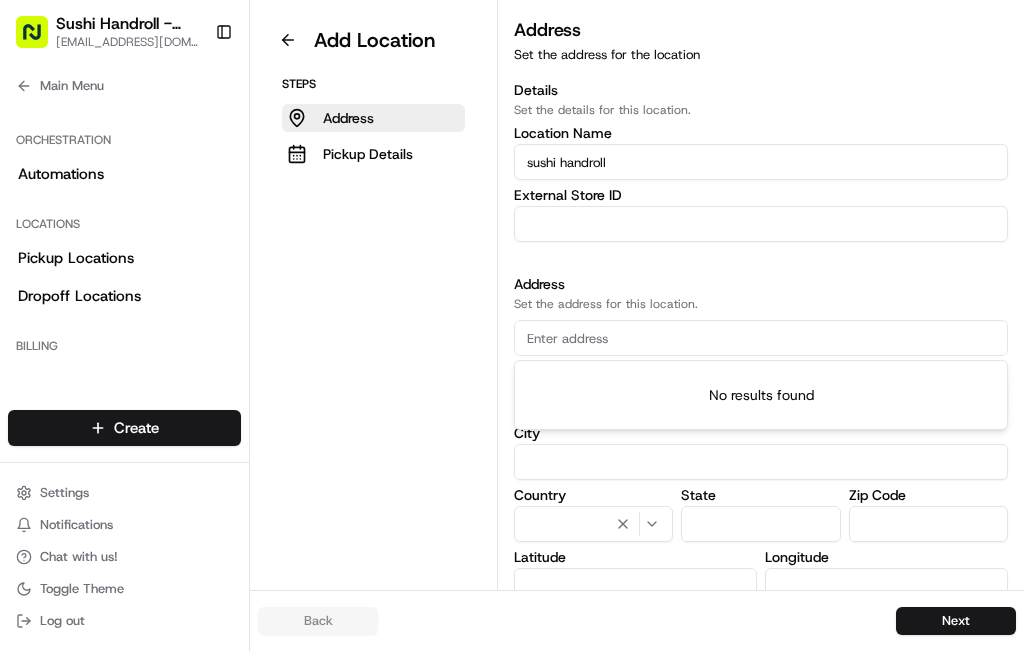 type on "Sushi Handroll [STREET_ADDRESS]" 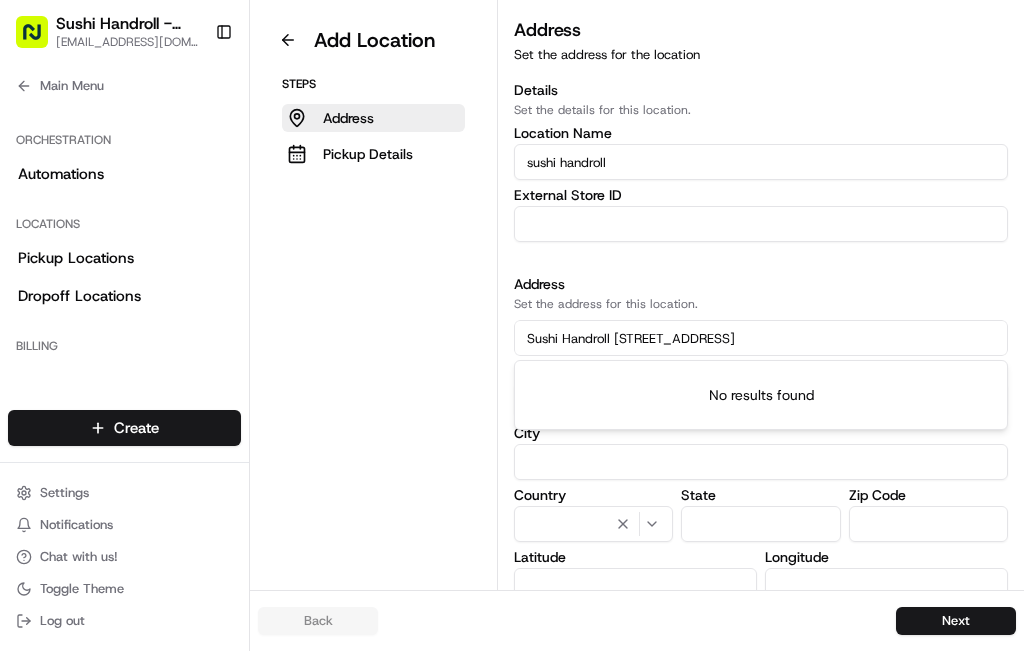 type on "Barkingside" 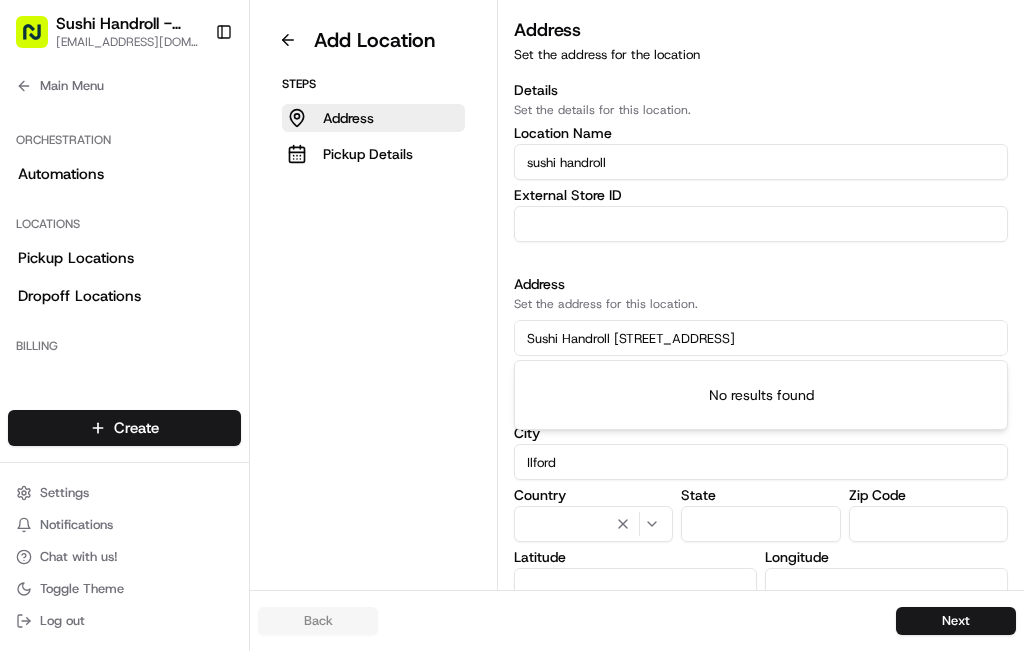 type on "IG6 2AJ" 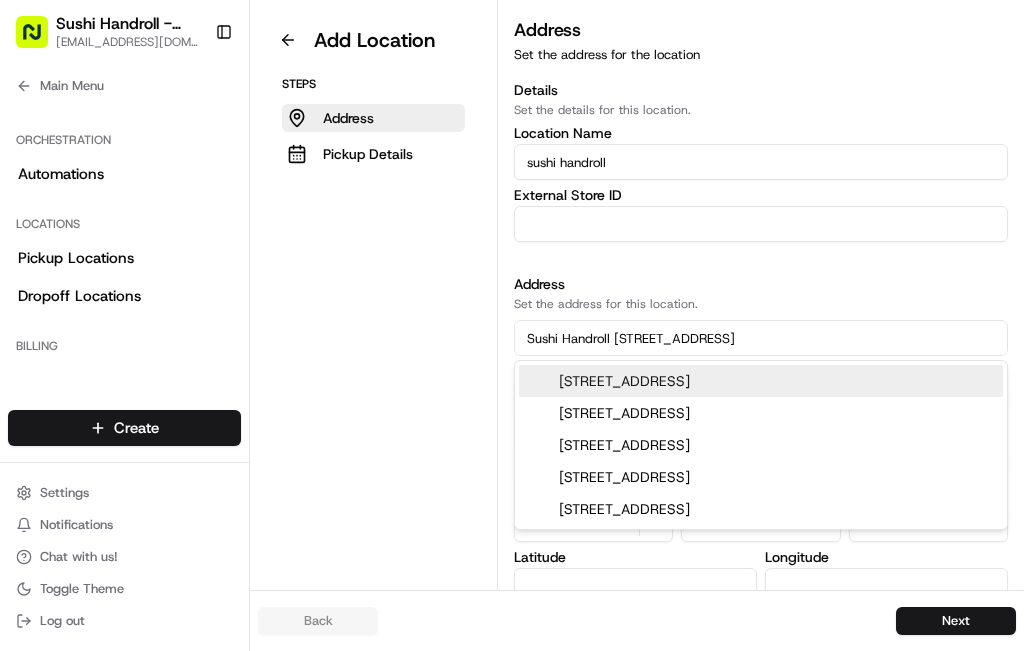 click on "Add Location Steps Address Pickup Details" at bounding box center [374, 310] 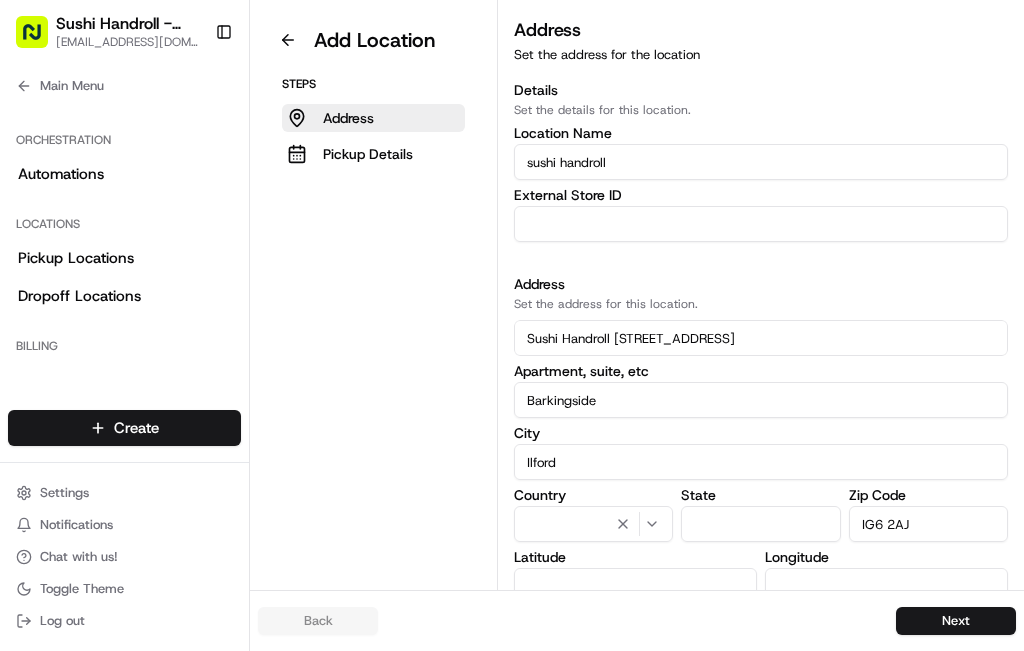 click 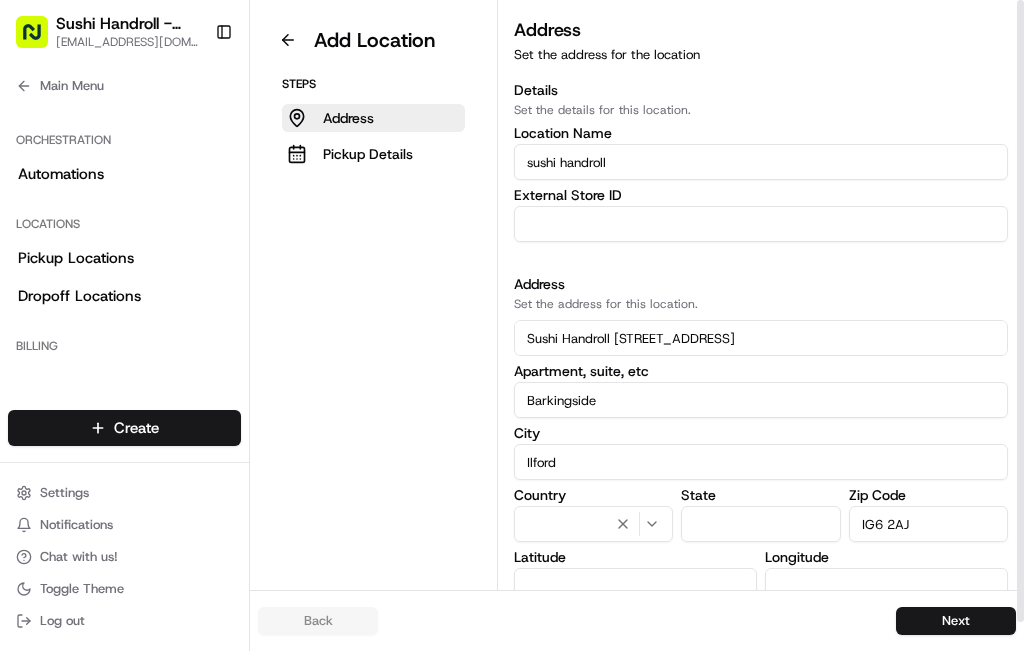 click 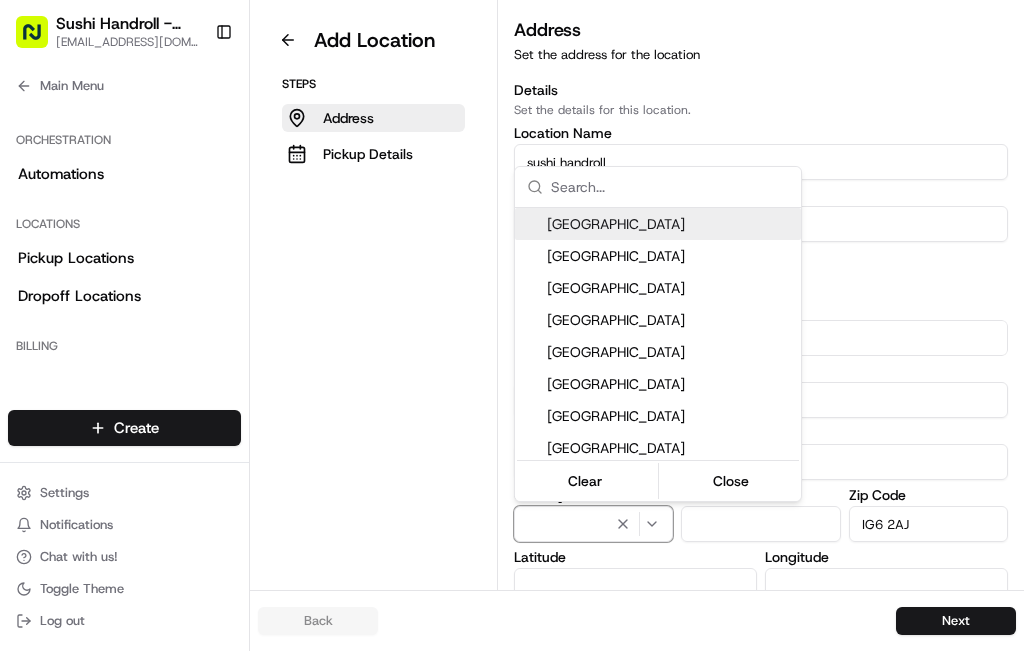 click on "[GEOGRAPHIC_DATA]" at bounding box center [670, 288] 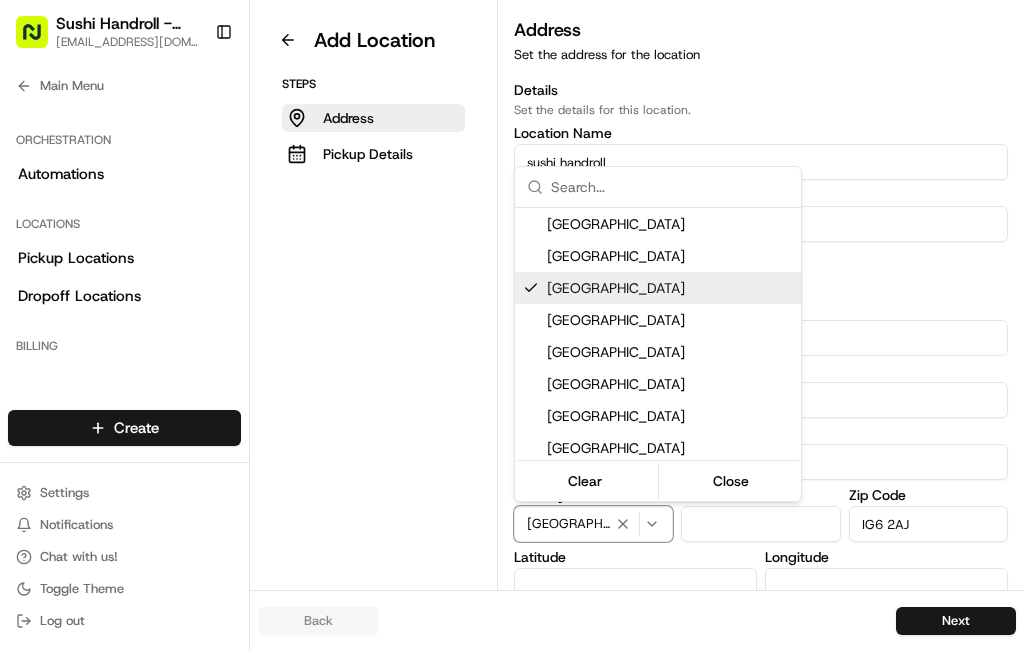click on "Sushi Handroll - Barkingside [EMAIL_ADDRESS][DOMAIN_NAME] Toggle Sidebar Deliveries Providers Analytics Favorites Main Menu Members & Organization Organization Users Roles Preferences Customization Tracking Orchestration Automations Locations Pickup Locations Dropoff Locations Billing Billing Refund Requests Integrations Notification Triggers Webhooks API Keys Request Logs Create Settings Notifications Chat with us! Toggle Theme Log out Add Location Steps Address Pickup Details Address Set the address for the location Details Set the details for this location. Location Name sushi handroll External Store ID Address Set the address for this location. Sushi Handroll [STREET_ADDRESS] State Zip Code IG6 2AJ Latitude Longitude Back Next
[GEOGRAPHIC_DATA] [GEOGRAPHIC_DATA] [GEOGRAPHIC_DATA] [GEOGRAPHIC_DATA] [GEOGRAPHIC_DATA] [GEOGRAPHIC_DATA] [GEOGRAPHIC_DATA] [GEOGRAPHIC_DATA] [GEOGRAPHIC_DATA] [GEOGRAPHIC_DATA] [GEOGRAPHIC_DATA] [GEOGRAPHIC_DATA]" at bounding box center (512, 325) 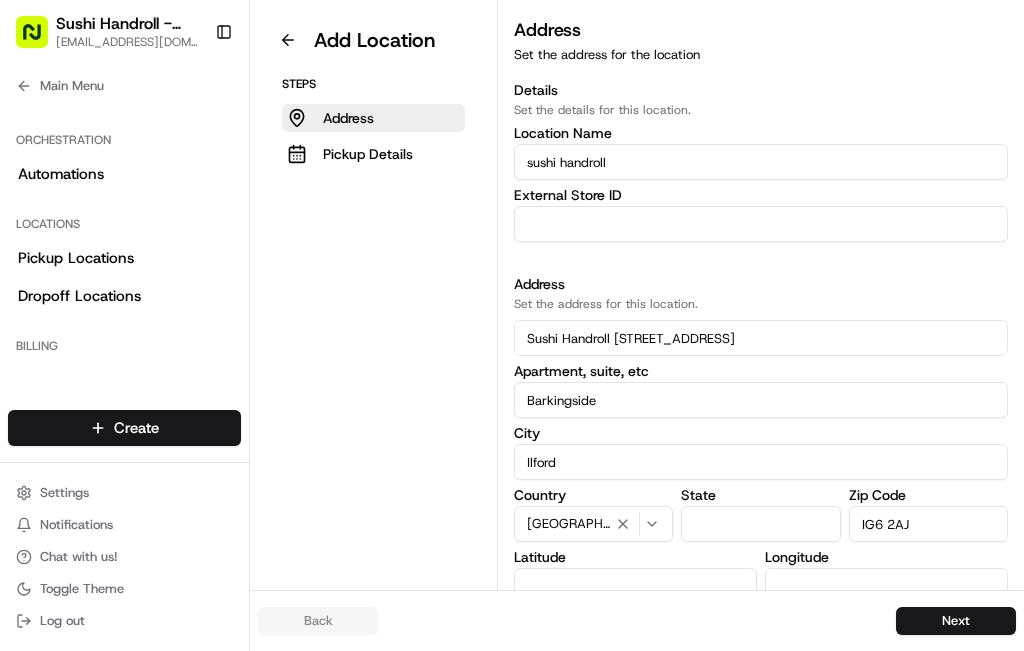 scroll, scrollTop: 30, scrollLeft: 0, axis: vertical 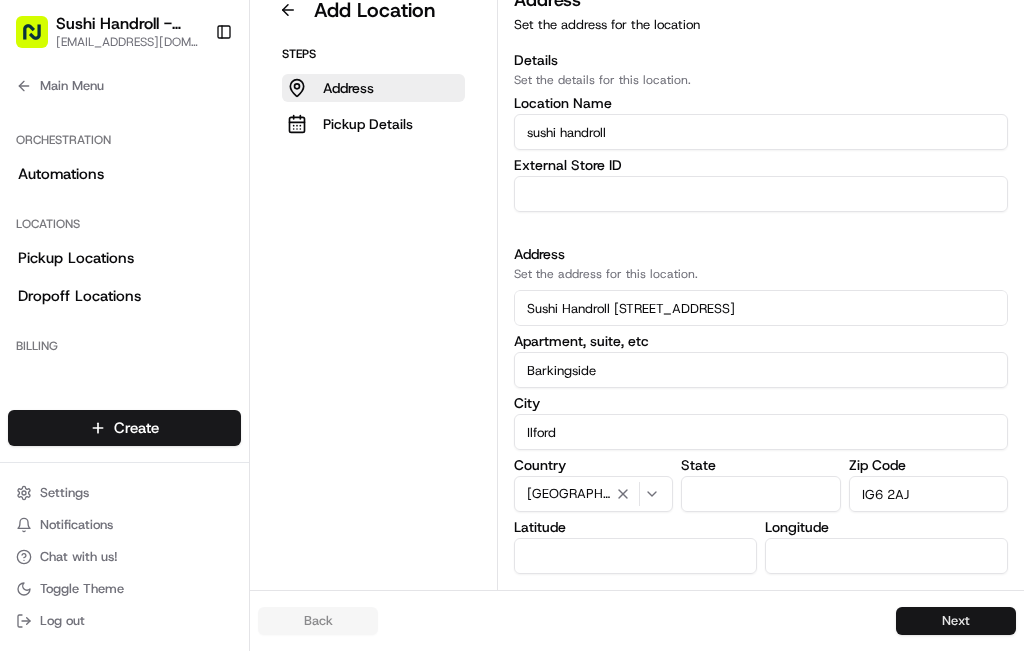 click on "Next" at bounding box center [956, 621] 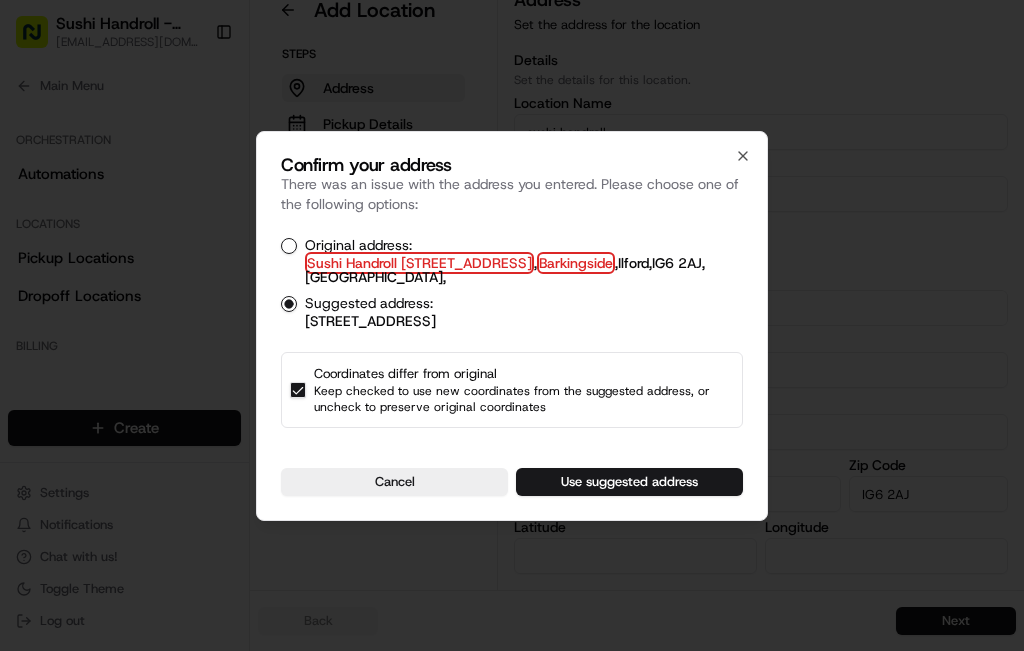 click on "Original address: Sushi Handroll [STREET_ADDRESS] ," at bounding box center [289, 246] 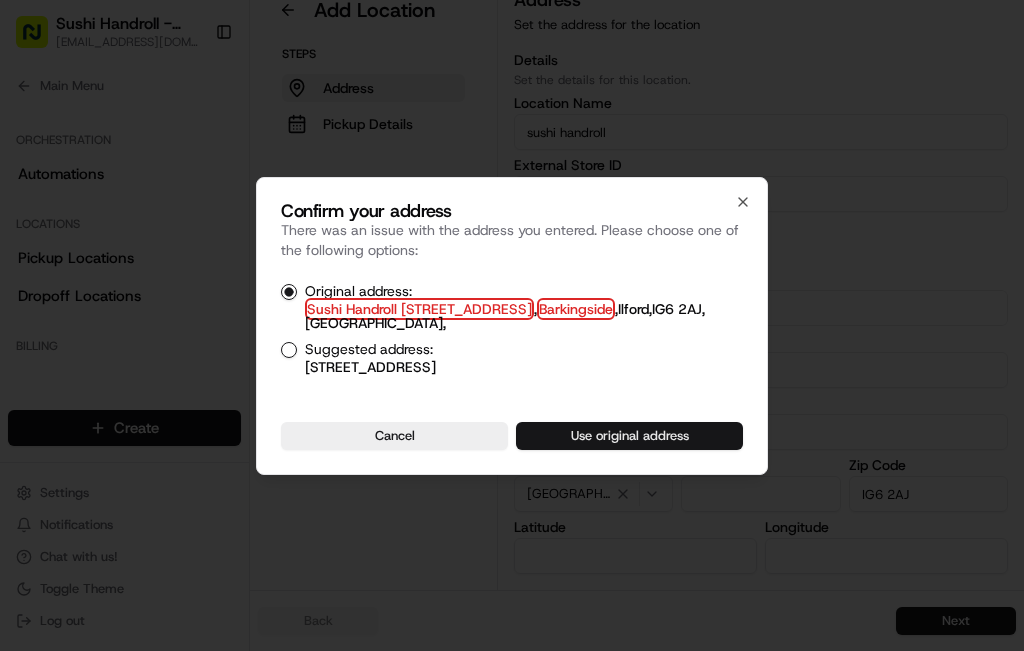 click on "Use original address" at bounding box center (629, 436) 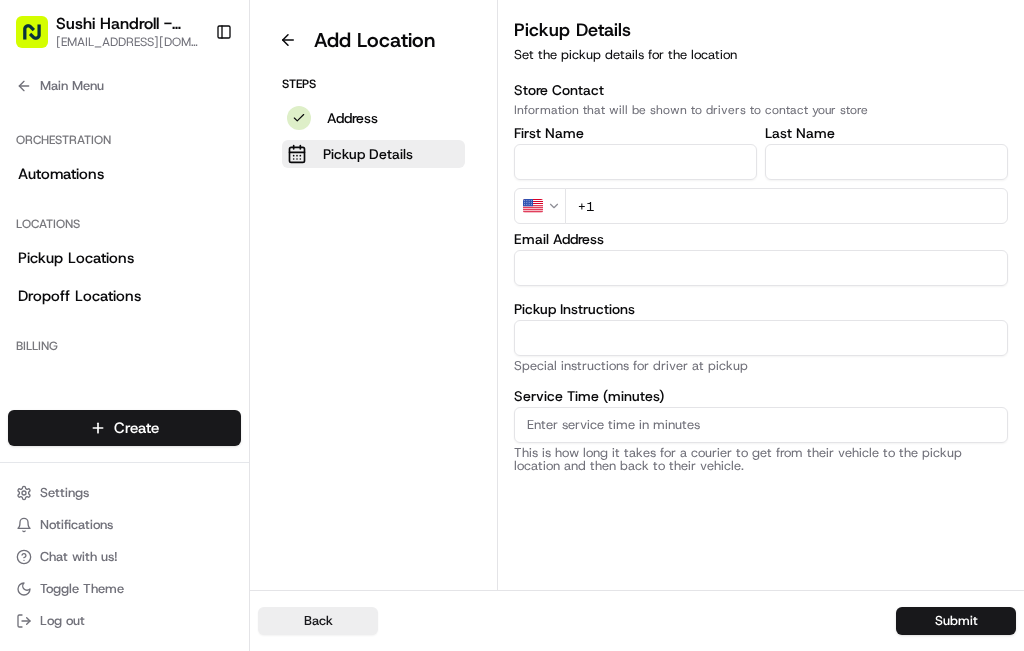 scroll, scrollTop: 0, scrollLeft: 0, axis: both 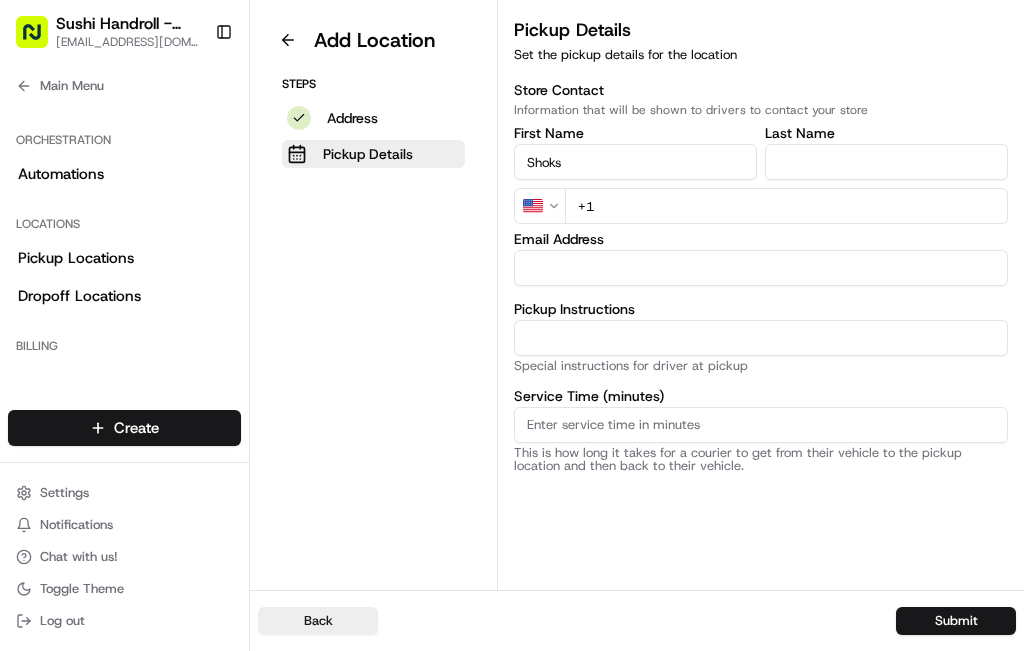 type on "Shoks" 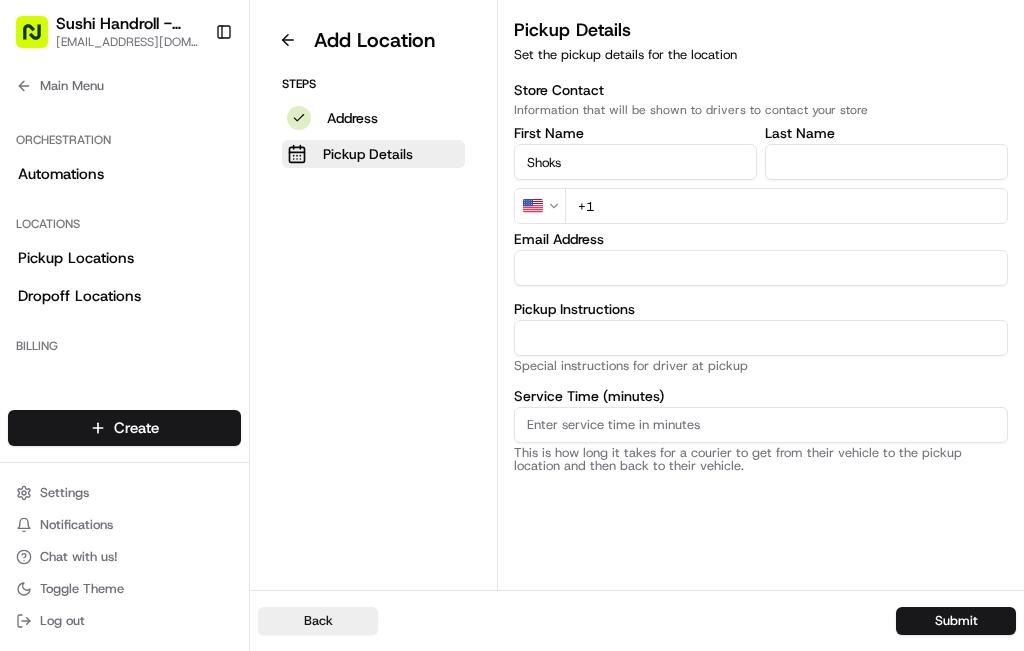 click at bounding box center (886, 162) 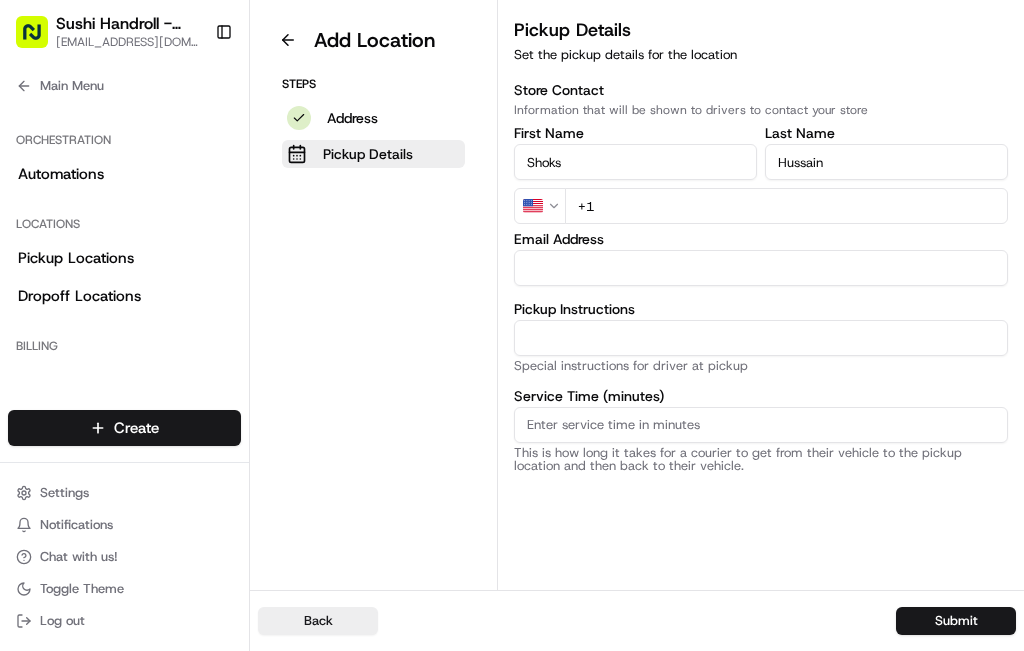 type on "Hussain" 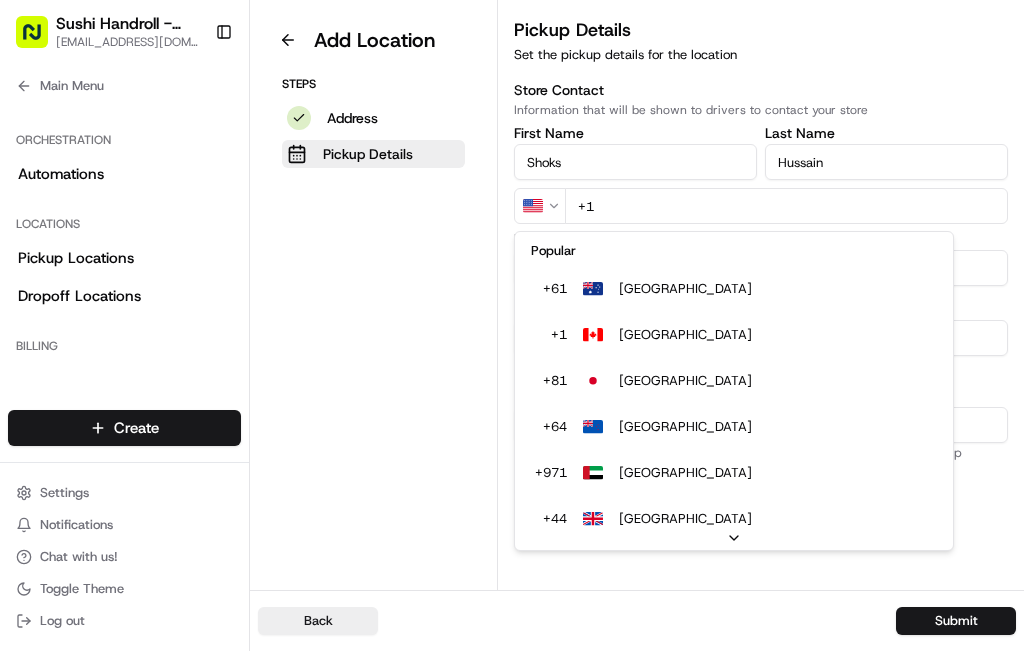 click on "Sushi Handroll - Barkingside [EMAIL_ADDRESS][DOMAIN_NAME] Toggle Sidebar Deliveries Providers Analytics Favorites Main Menu Members & Organization Organization Users Roles Preferences Customization Tracking Orchestration Automations Locations Pickup Locations Dropoff Locations Billing Billing Refund Requests Integrations Notification Triggers Webhooks API Keys Request Logs Create Settings Notifications Chat with us! Toggle Theme Log out Add Location Steps Address Pickup Details Pickup Details Set the pickup details for the location Store Contact Information that will be shown to drivers to contact your store First Name Shoks Last Name [PERSON_NAME] [GEOGRAPHIC_DATA] +61AustraliaAustralia +1CanadaCanada +81JapanJapan +64New [GEOGRAPHIC_DATA] [GEOGRAPHIC_DATA] +[GEOGRAPHIC_DATA] +44United KingdomUnited Kingdom +1United StatesUnited States +93AfghanistanAfghanistan +[GEOGRAPHIC_DATA] +[GEOGRAPHIC_DATA] +213AlgeriaAlgeria +[GEOGRAPHIC_DATA] +376AndorraAndorra +[GEOGRAPHIC_DATA] +1 +" at bounding box center (512, 325) 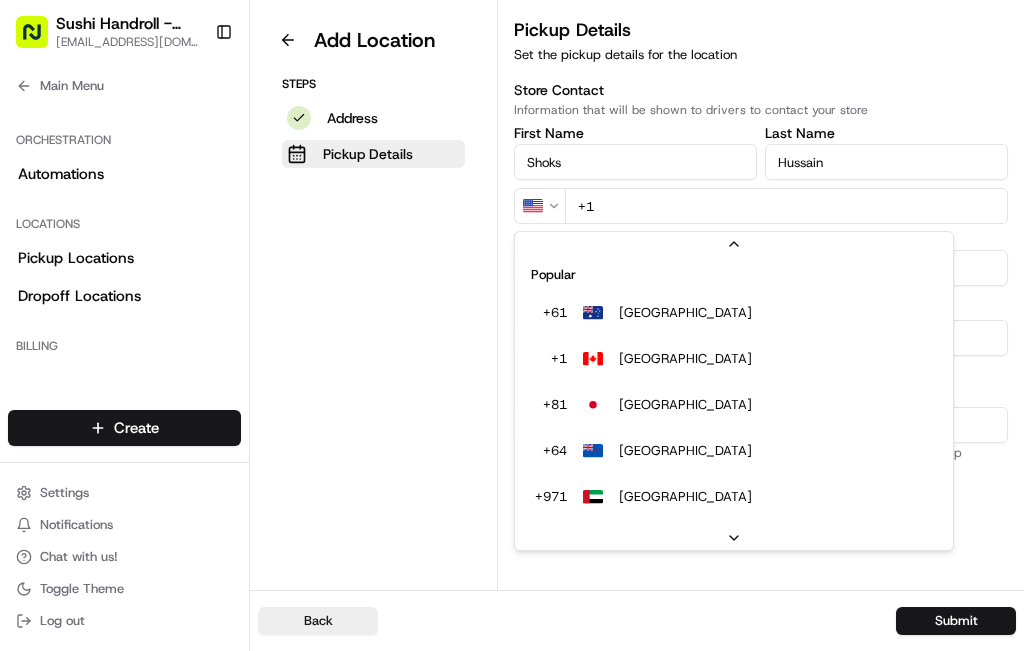 scroll, scrollTop: 86, scrollLeft: 0, axis: vertical 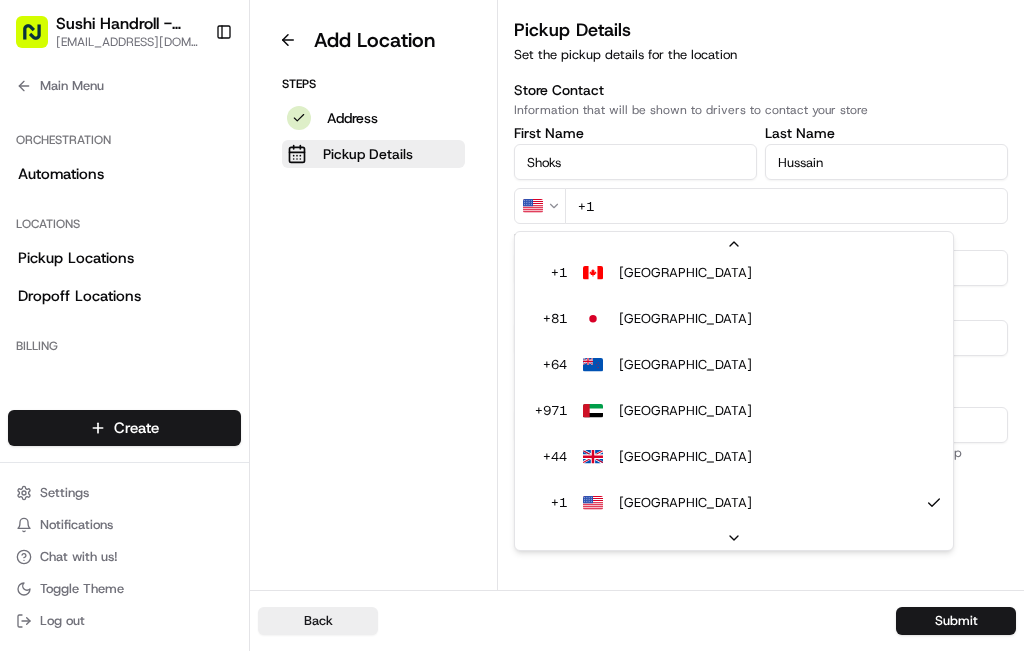 click on "Sushi Handroll - Barkingside [EMAIL_ADDRESS][DOMAIN_NAME] Toggle Sidebar Deliveries Providers Analytics Favorites Main Menu Members & Organization Organization Users Roles Preferences Customization Tracking Orchestration Automations Locations Pickup Locations Dropoff Locations Billing Billing Refund Requests Integrations Notification Triggers Webhooks API Keys Request Logs Create Settings Notifications Chat with us! Toggle Theme Log out Add Location Steps Address Pickup Details Pickup Details Set the pickup details for the location Store Contact Information that will be shown to drivers to contact your store First Name Shoks Last Name [PERSON_NAME] [GEOGRAPHIC_DATA] +61AustraliaAustralia +1CanadaCanada +81JapanJapan +64New [GEOGRAPHIC_DATA] [GEOGRAPHIC_DATA] +[GEOGRAPHIC_DATA] +44United KingdomUnited Kingdom +1United StatesUnited States +93AfghanistanAfghanistan +[GEOGRAPHIC_DATA] +[GEOGRAPHIC_DATA] +213AlgeriaAlgeria +[GEOGRAPHIC_DATA] +376AndorraAndorra +[GEOGRAPHIC_DATA] +1 +" at bounding box center (512, 325) 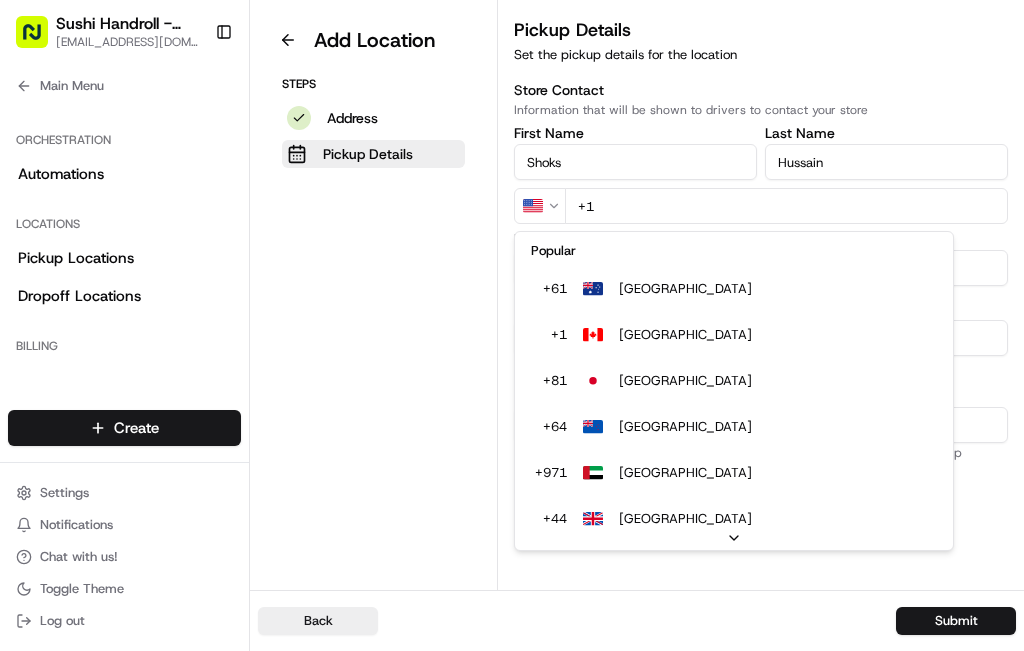 click on "Sushi Handroll - Barkingside [EMAIL_ADDRESS][DOMAIN_NAME] Toggle Sidebar Deliveries Providers Analytics Favorites Main Menu Members & Organization Organization Users Roles Preferences Customization Tracking Orchestration Automations Locations Pickup Locations Dropoff Locations Billing Billing Refund Requests Integrations Notification Triggers Webhooks API Keys Request Logs Create Settings Notifications Chat with us! Toggle Theme Log out Add Location Steps Address Pickup Details Pickup Details Set the pickup details for the location Store Contact Information that will be shown to drivers to contact your store First Name Shoks Last Name [PERSON_NAME] [GEOGRAPHIC_DATA] +61AustraliaAustralia +1CanadaCanada +81JapanJapan +64New [GEOGRAPHIC_DATA] [GEOGRAPHIC_DATA] +[GEOGRAPHIC_DATA] +44United KingdomUnited Kingdom +1United StatesUnited States +93AfghanistanAfghanistan +[GEOGRAPHIC_DATA] +[GEOGRAPHIC_DATA] +213AlgeriaAlgeria +[GEOGRAPHIC_DATA] +376AndorraAndorra +[GEOGRAPHIC_DATA] +1 +" at bounding box center [512, 325] 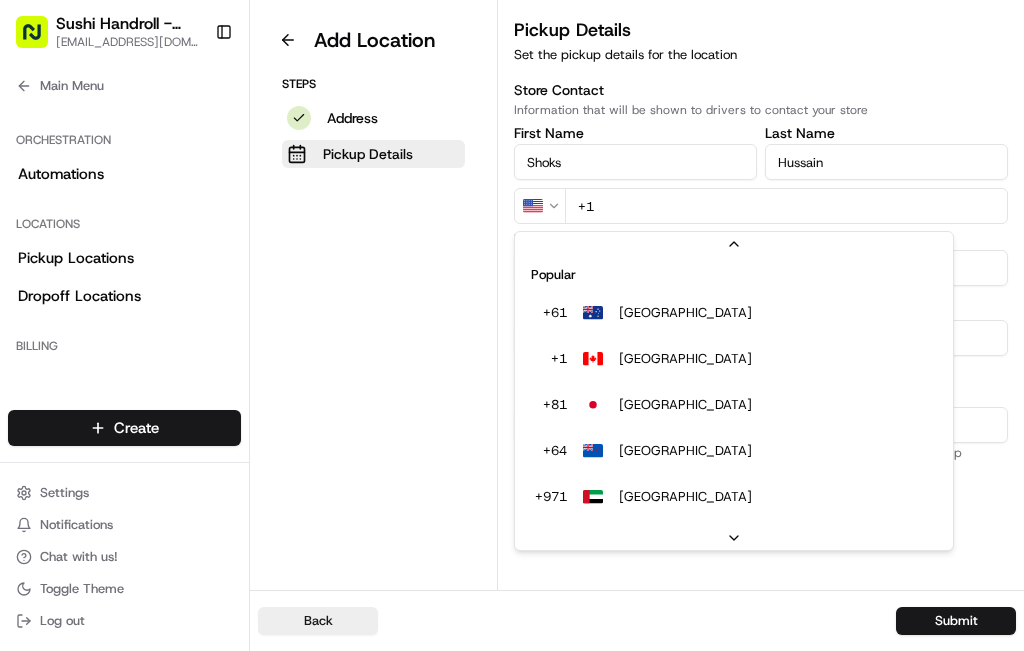 scroll, scrollTop: 86, scrollLeft: 0, axis: vertical 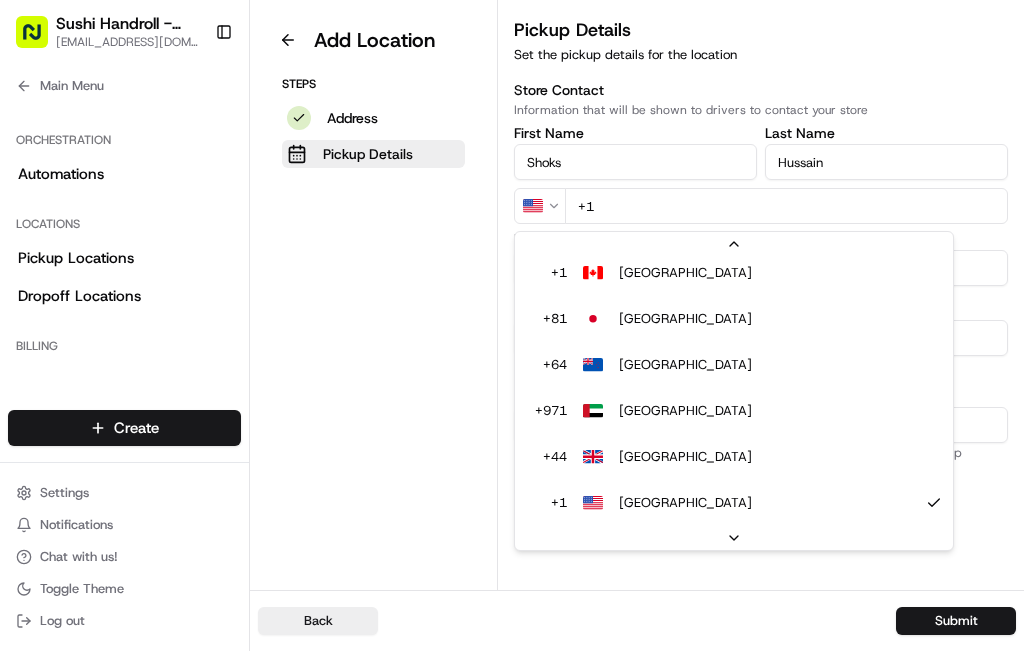 select on "GB" 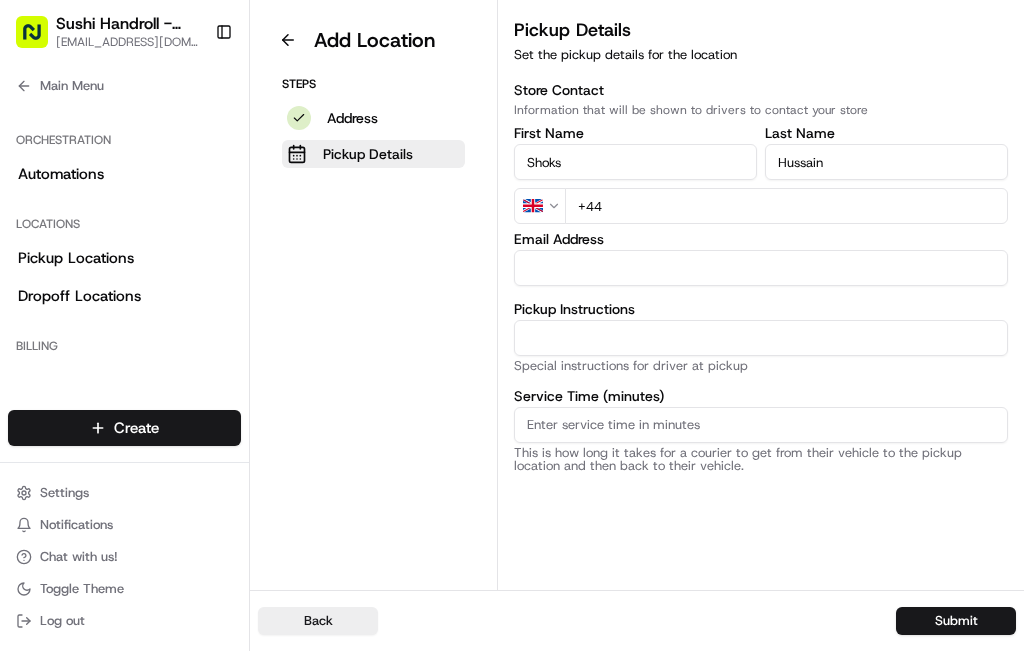 click on "+44" at bounding box center [786, 206] 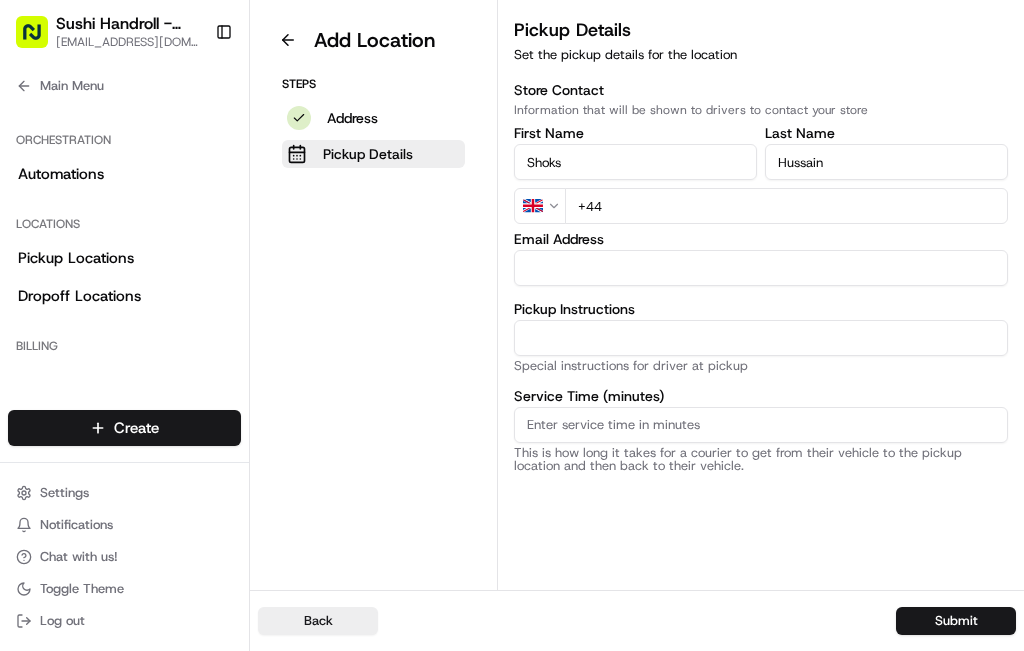 type on "[PHONE_NUMBER]" 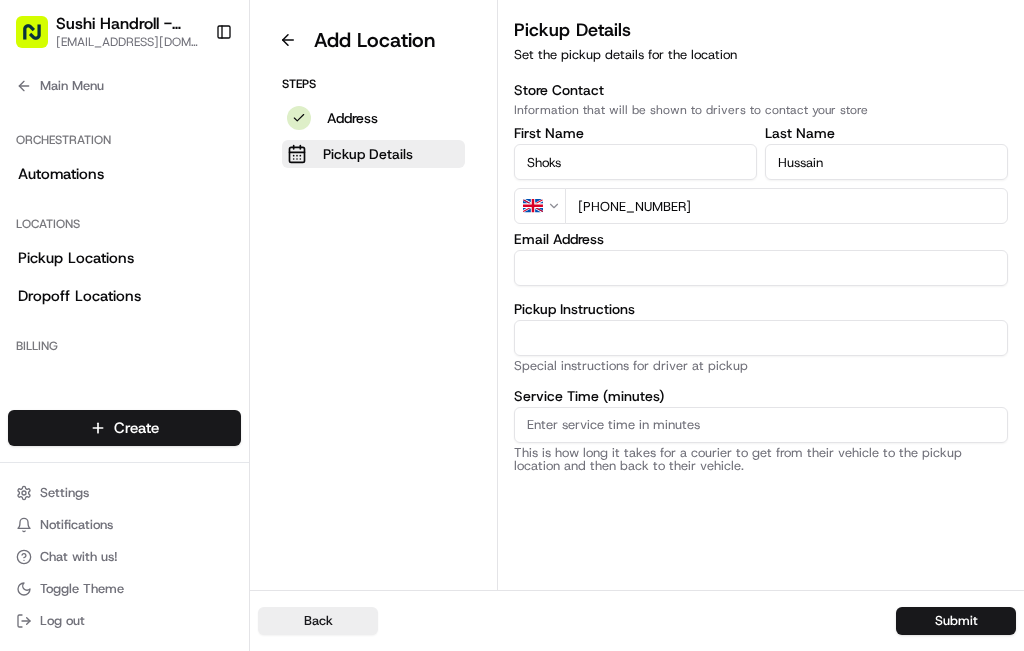 type on "[EMAIL_ADDRESS][DOMAIN_NAME]" 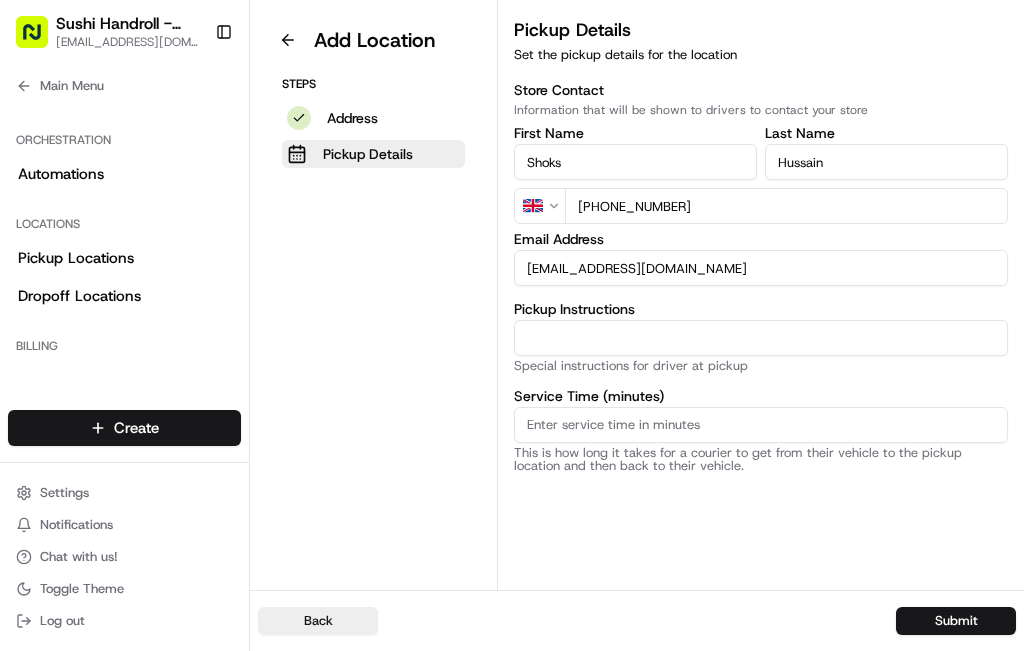 click on "Service Time (minutes)" at bounding box center (761, 425) 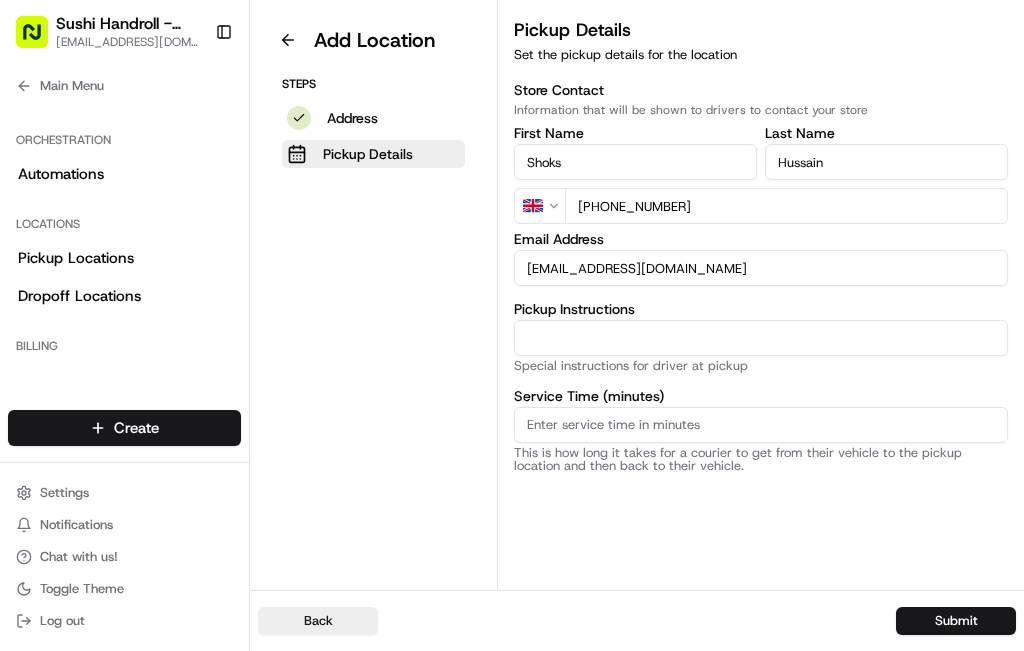 type on "2" 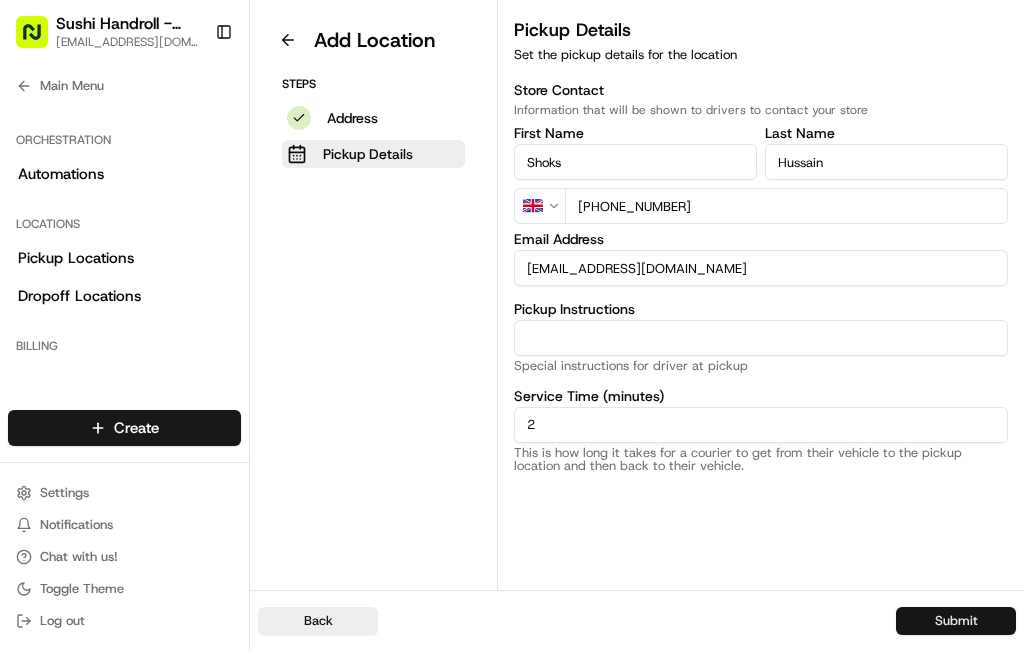 click on "Submit" at bounding box center (956, 621) 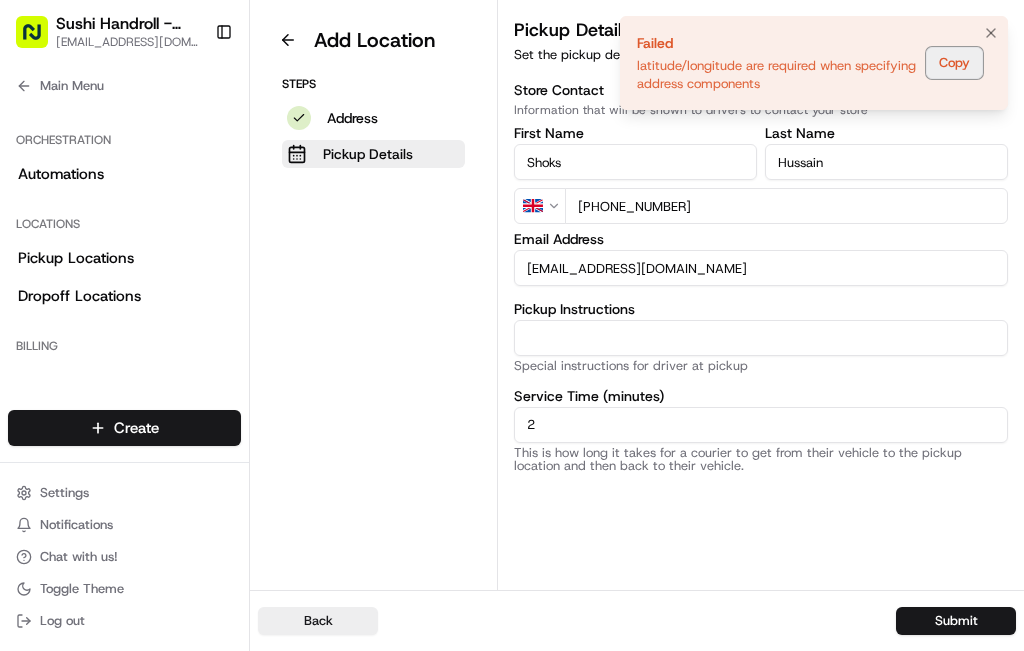 click on "Copy" at bounding box center (954, 63) 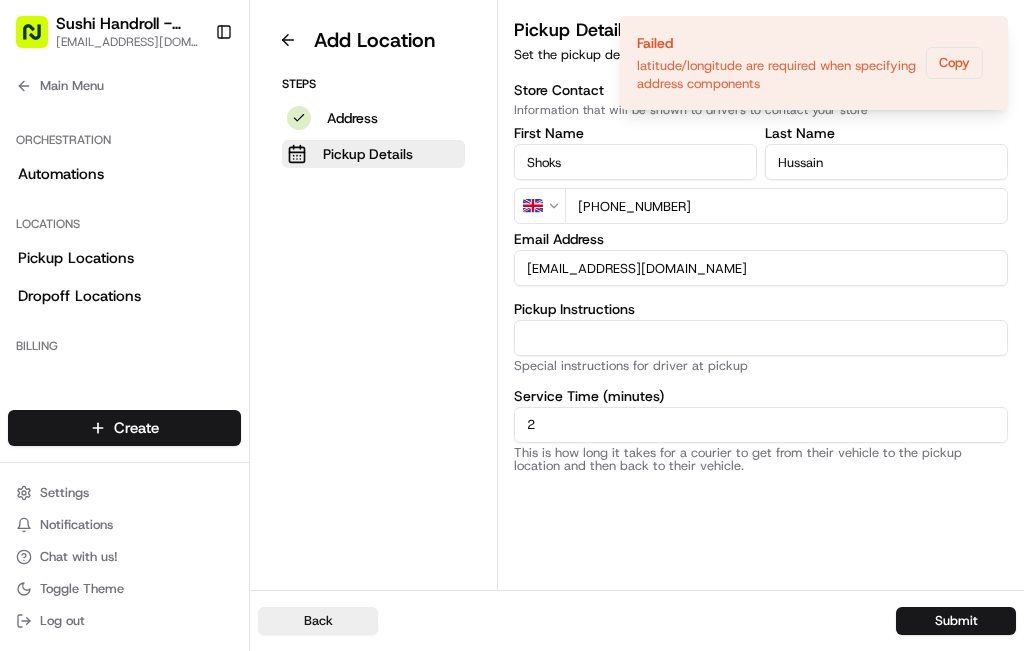 click on "Add Location Steps Address Pickup Details" at bounding box center (374, 295) 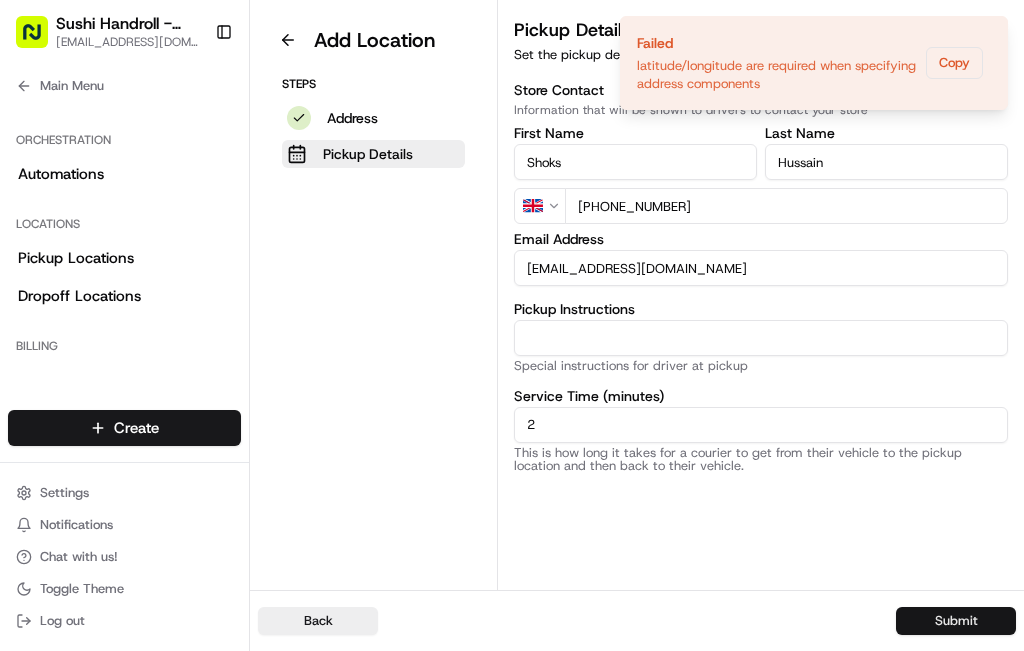 click on "Submit" at bounding box center [956, 621] 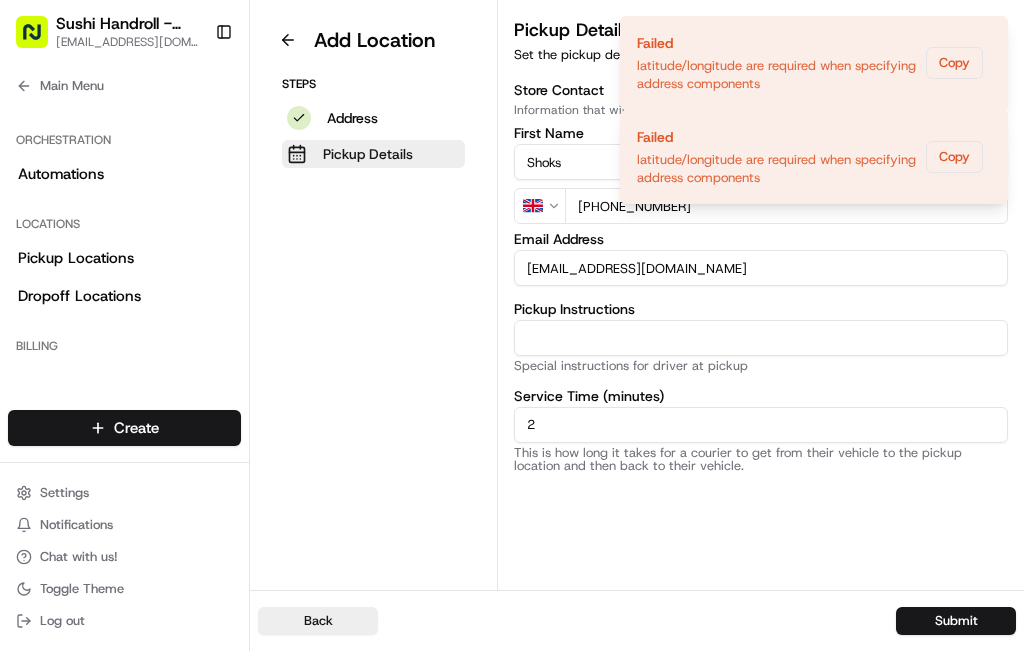 click on "Pickup Details" at bounding box center (368, 154) 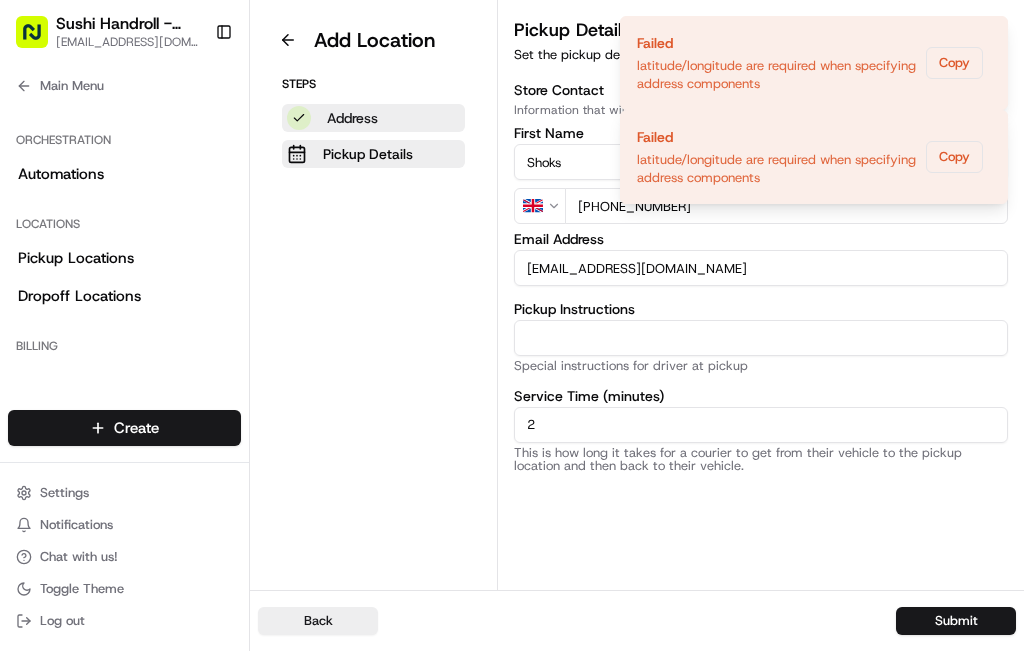 click on "Address" at bounding box center [373, 118] 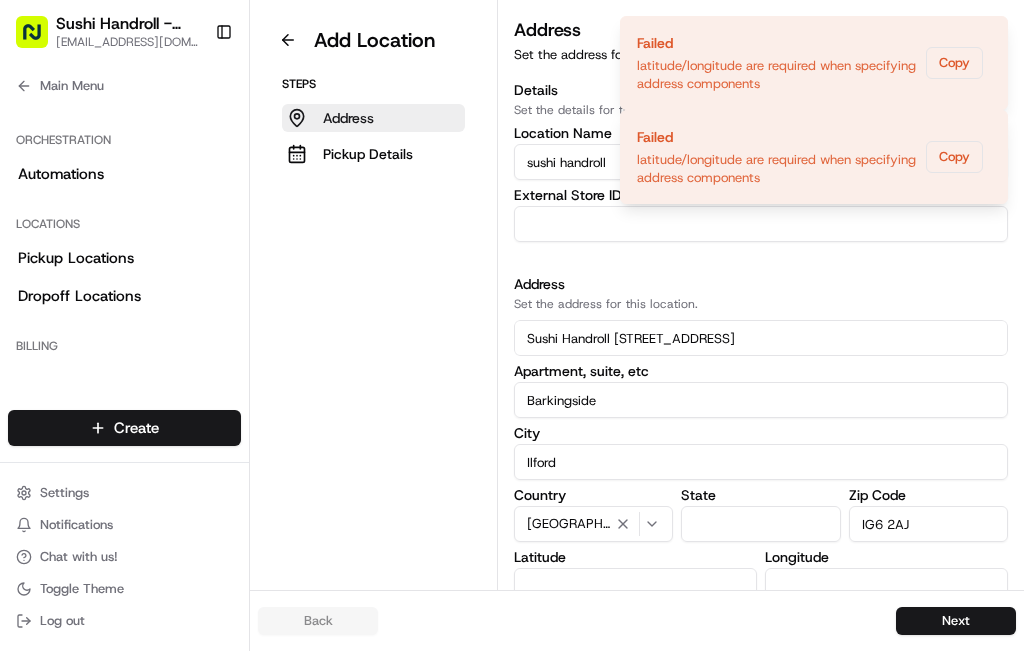 scroll, scrollTop: 30, scrollLeft: 0, axis: vertical 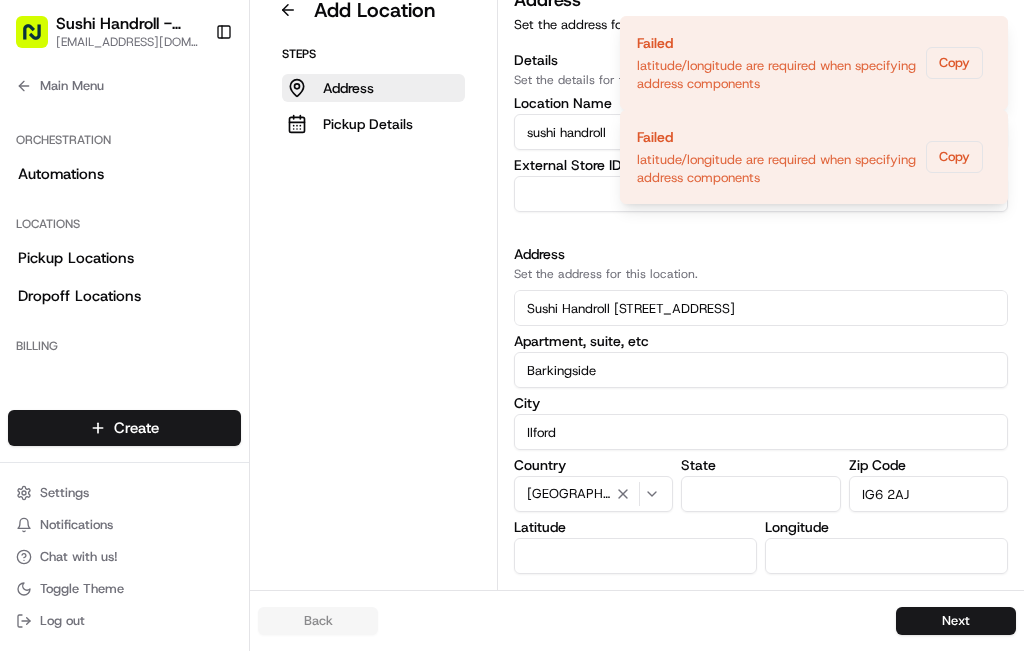click at bounding box center (635, 556) 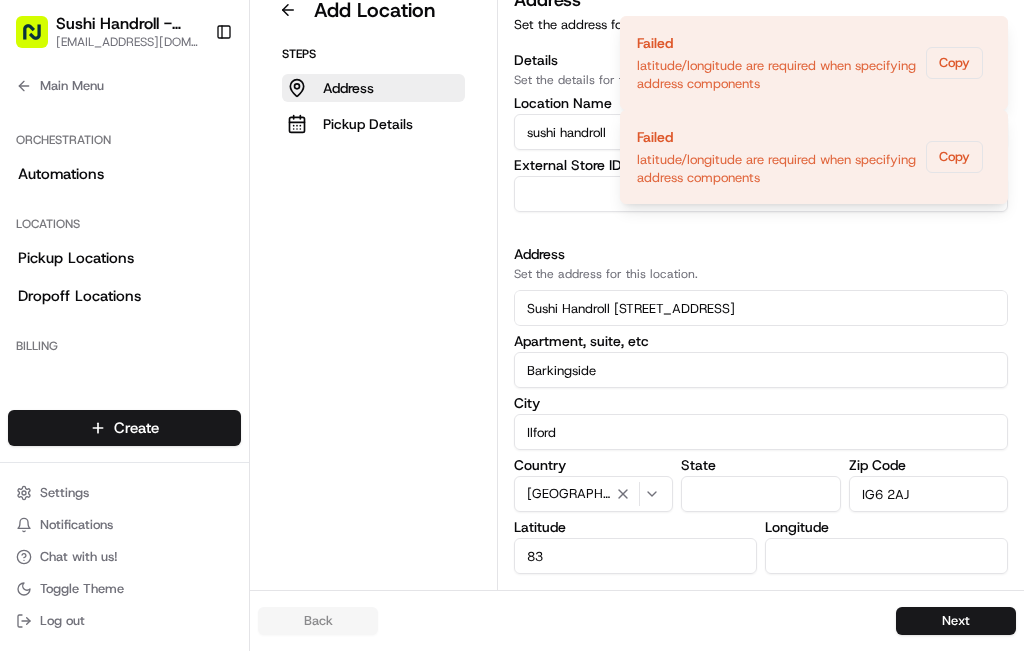 type on "8" 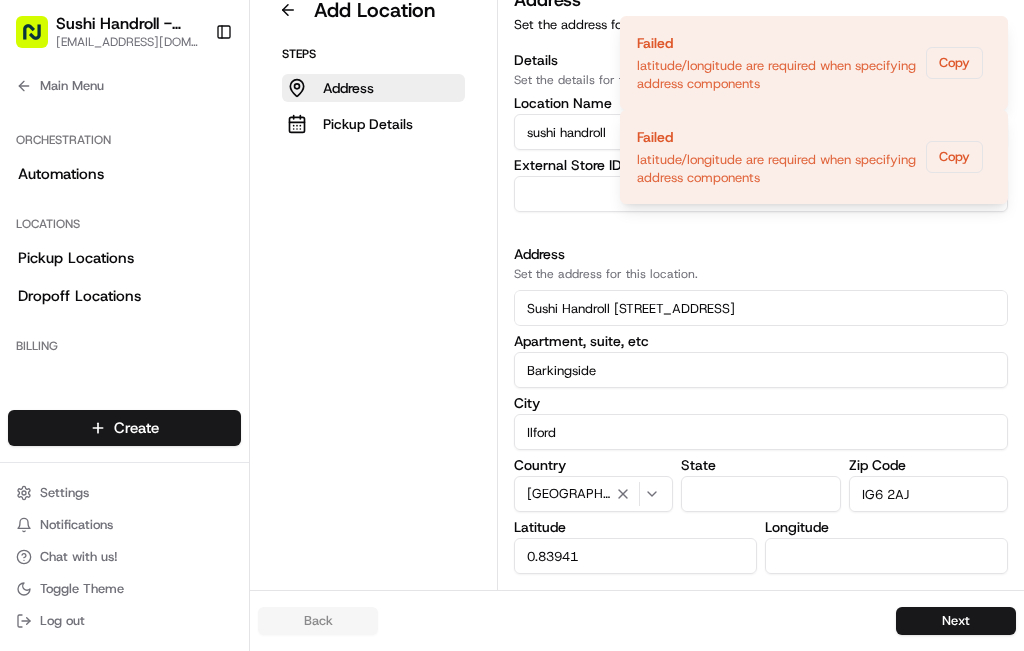 type on "0.83941" 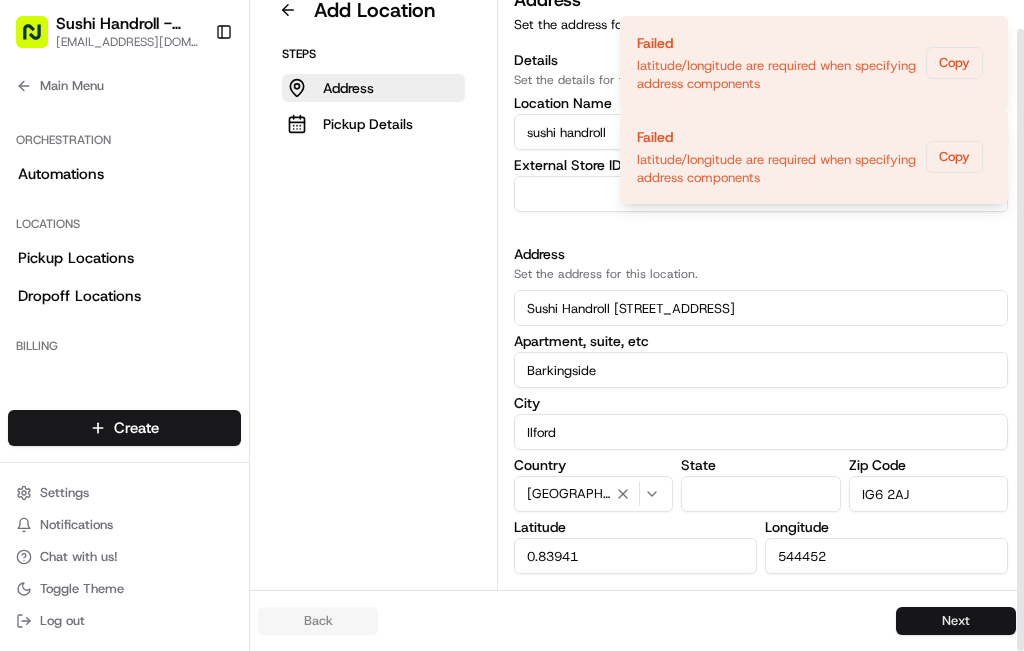type on "544452" 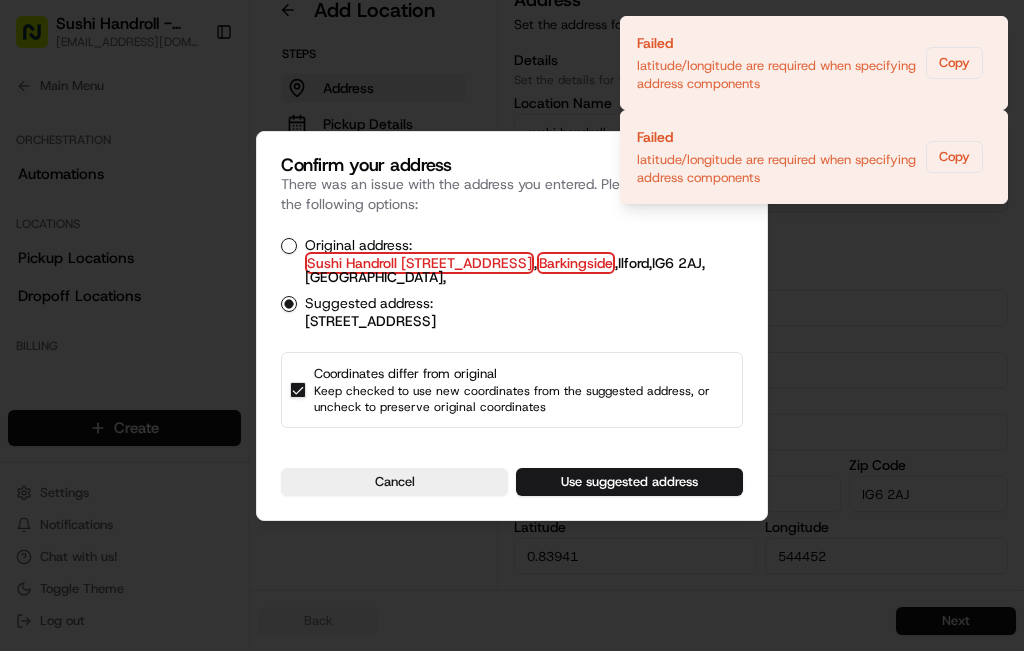 click on "Original address: Sushi Handroll [STREET_ADDRESS] ," at bounding box center [289, 246] 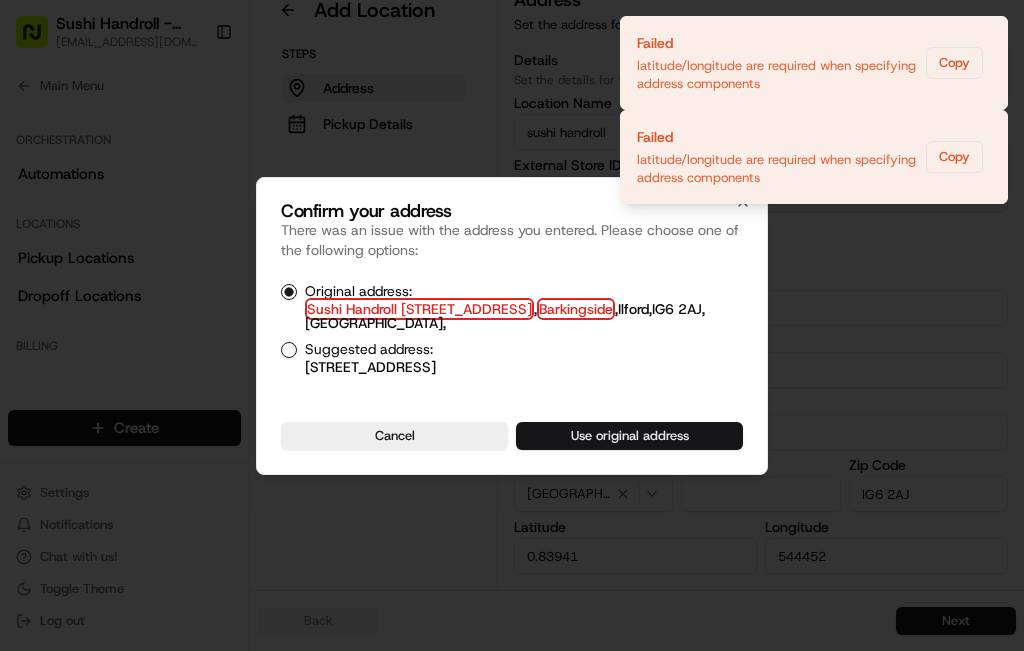 click on "Use original address" at bounding box center [629, 436] 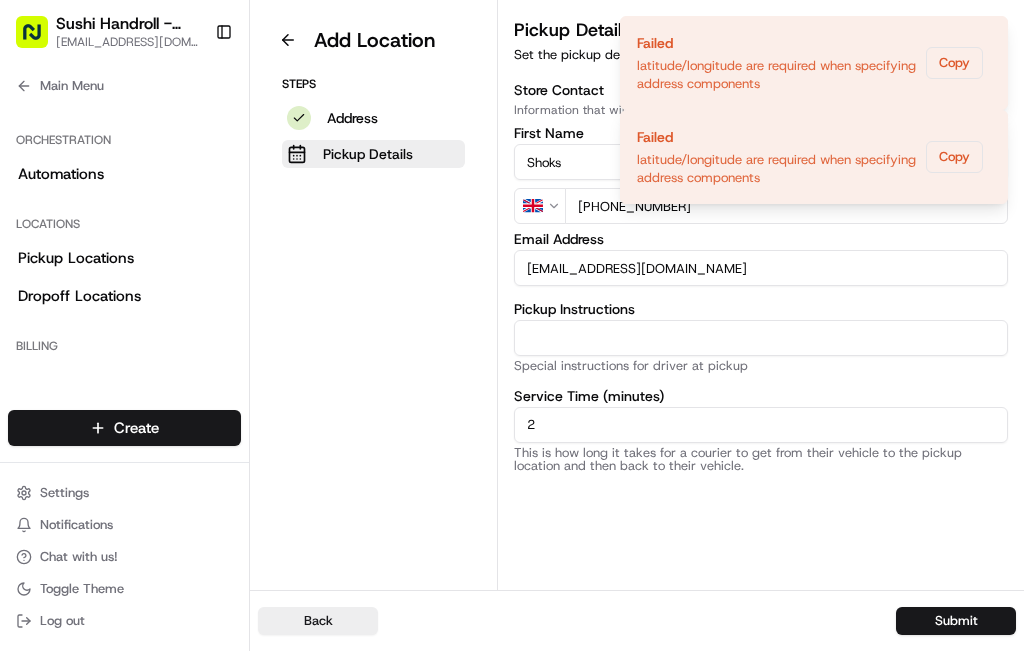 scroll, scrollTop: 0, scrollLeft: 0, axis: both 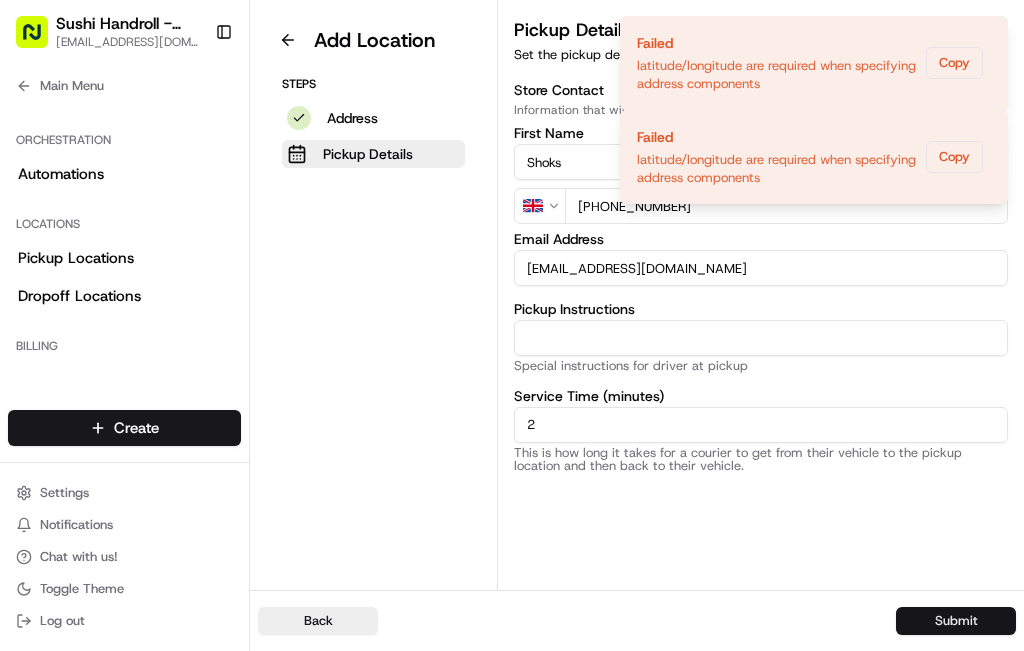 click on "Submit" at bounding box center [956, 621] 